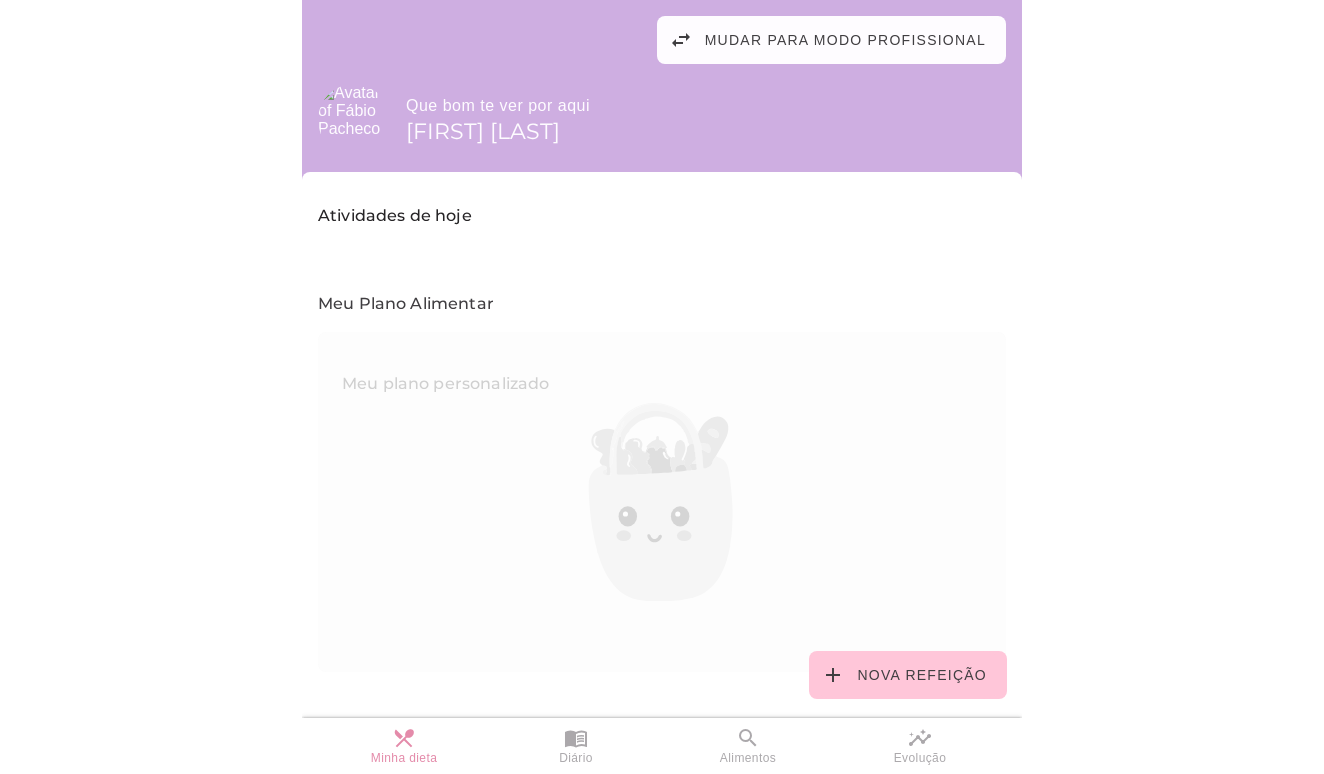 scroll, scrollTop: 0, scrollLeft: 0, axis: both 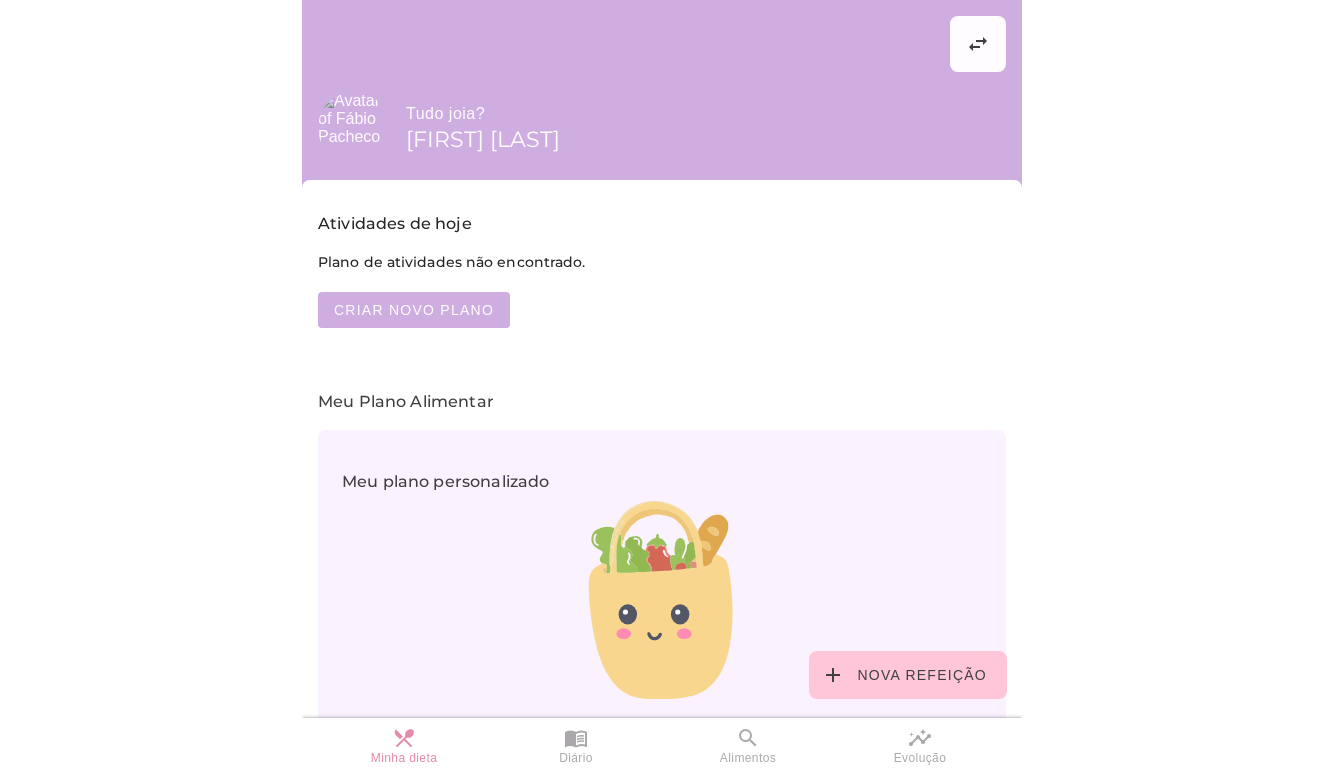 click on "Plano de atividades não encontrado." at bounding box center (662, 290) 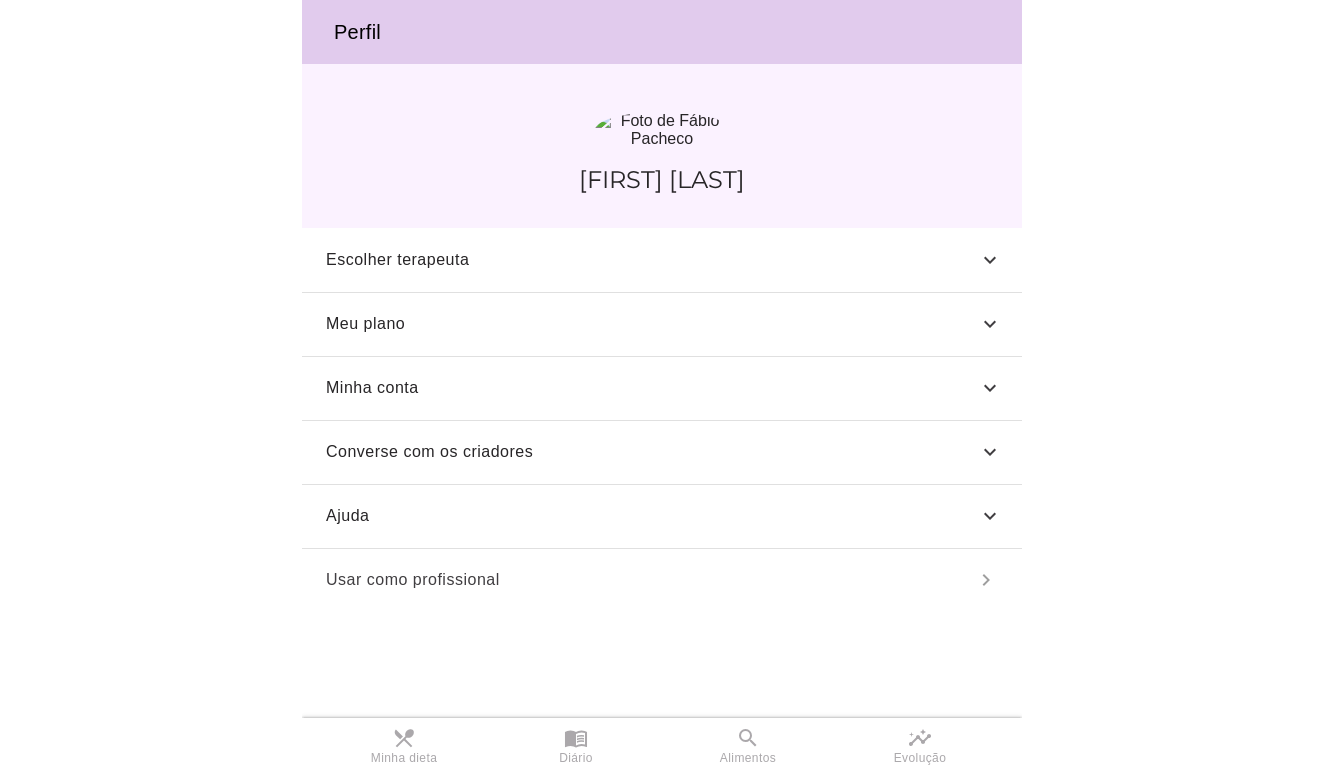 click on "Meu plano" 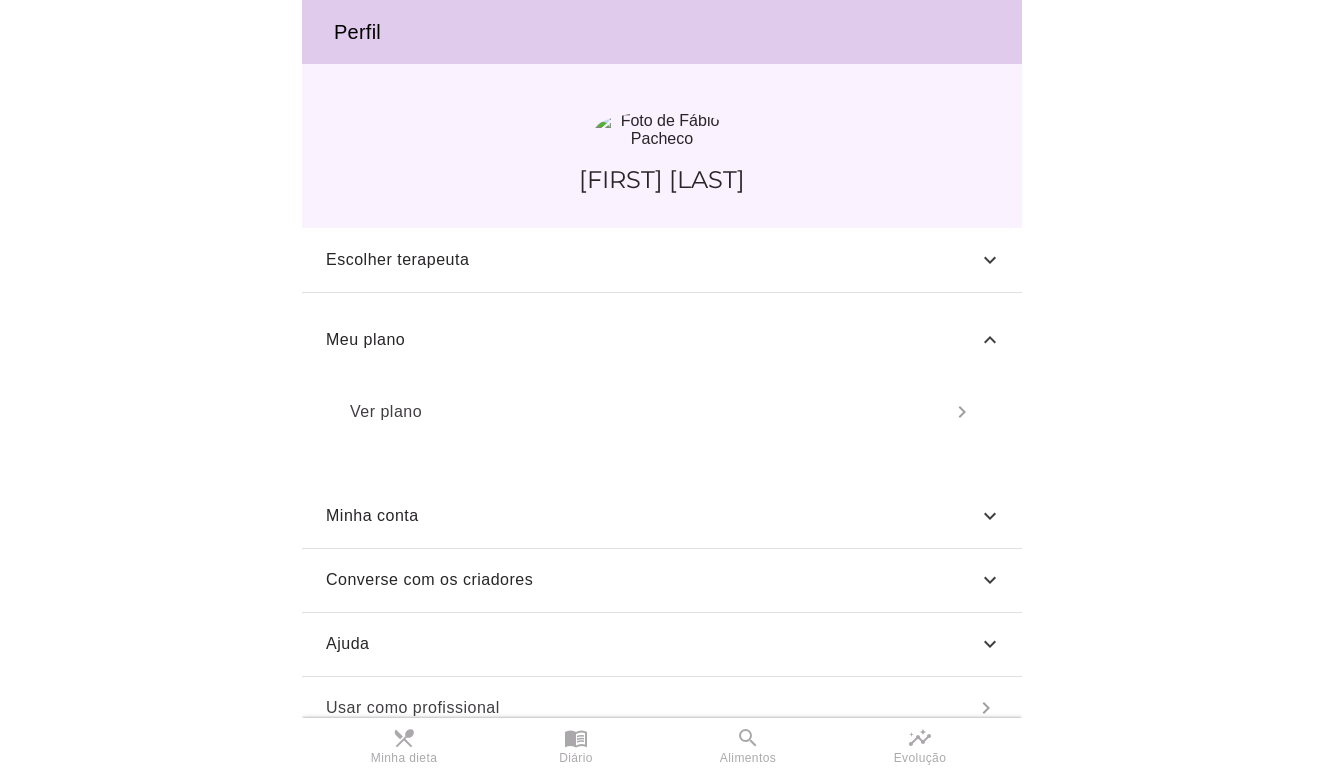 click on "Meu plano" 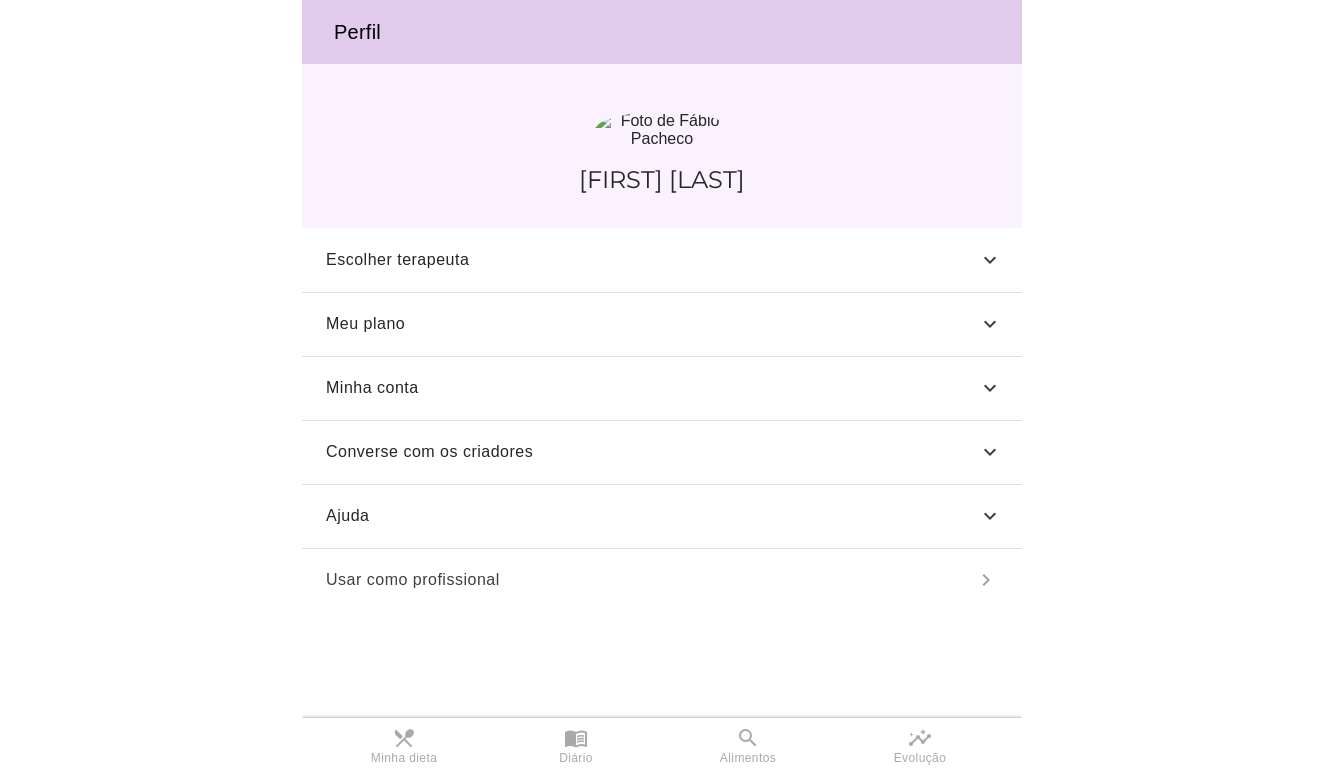click on "Meu plano" 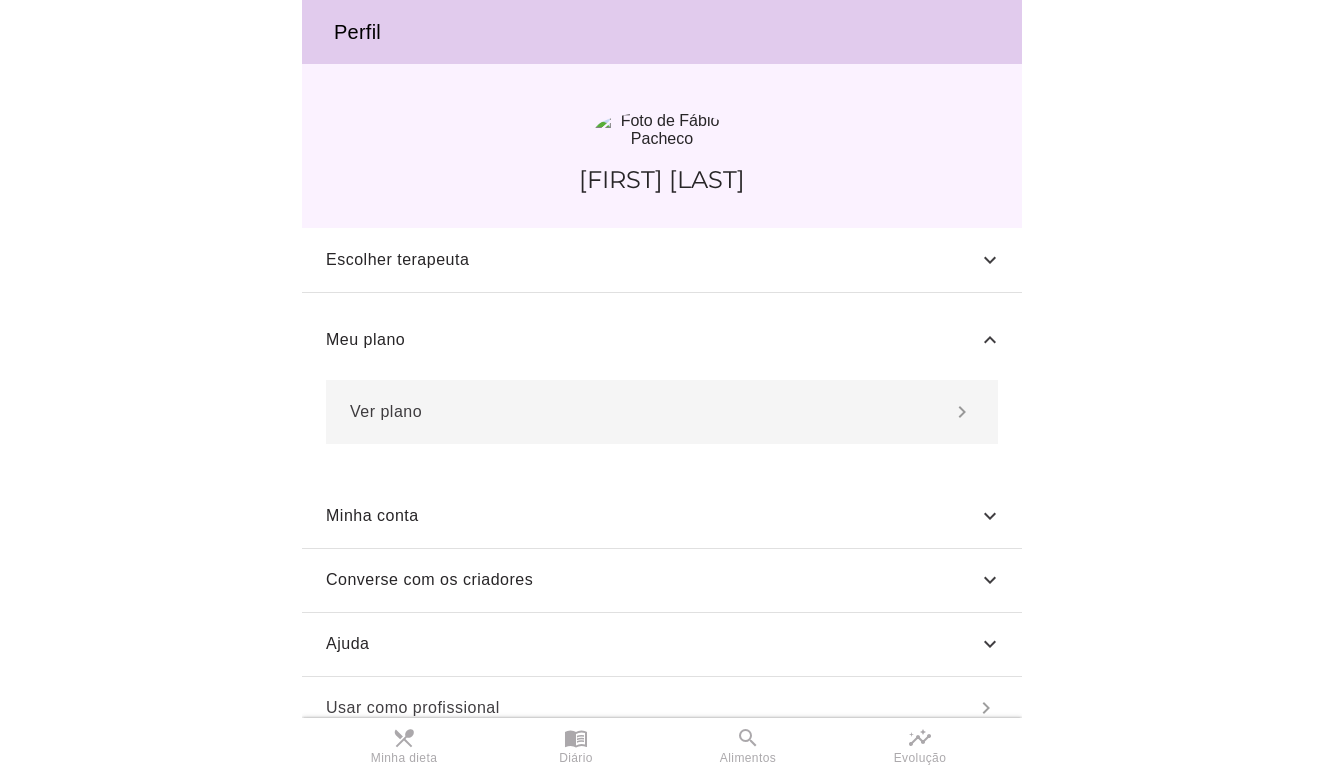 click on "Ver plano" 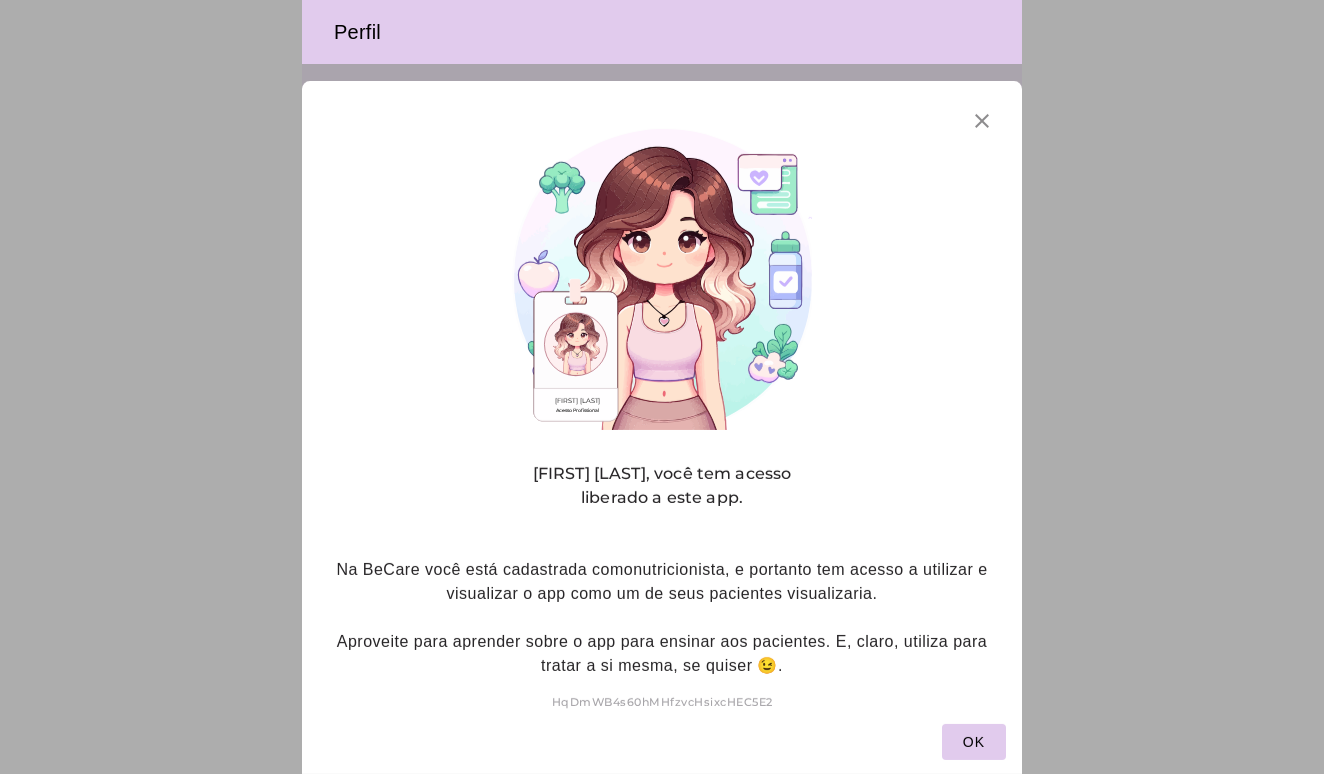 click 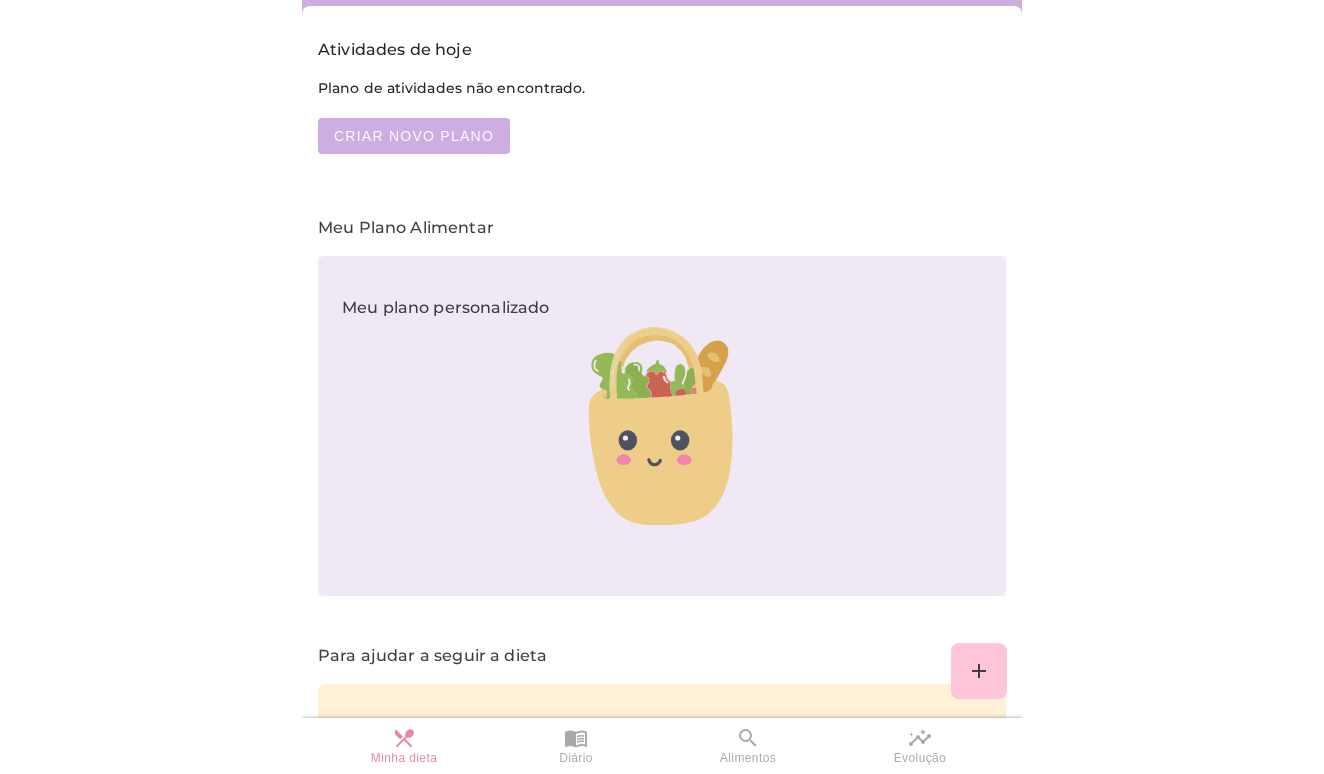 scroll, scrollTop: 198, scrollLeft: 0, axis: vertical 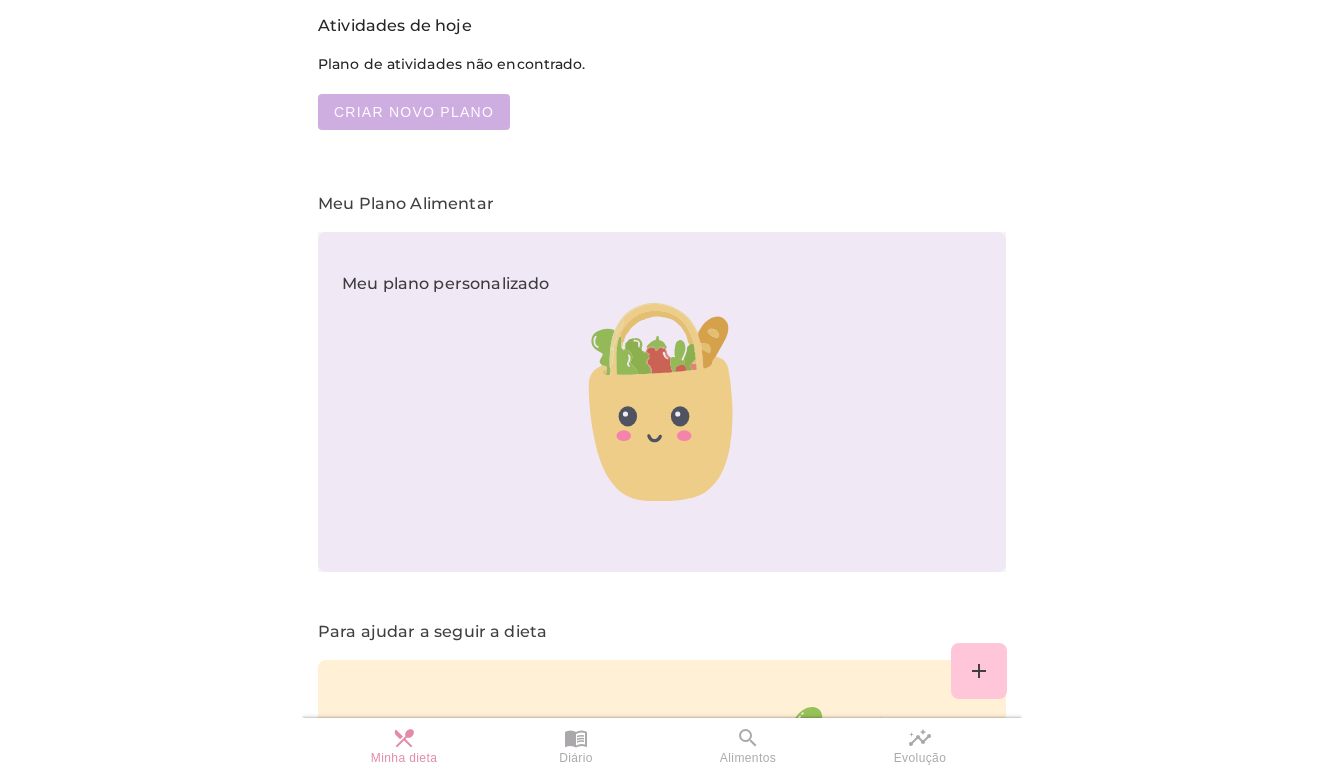 click 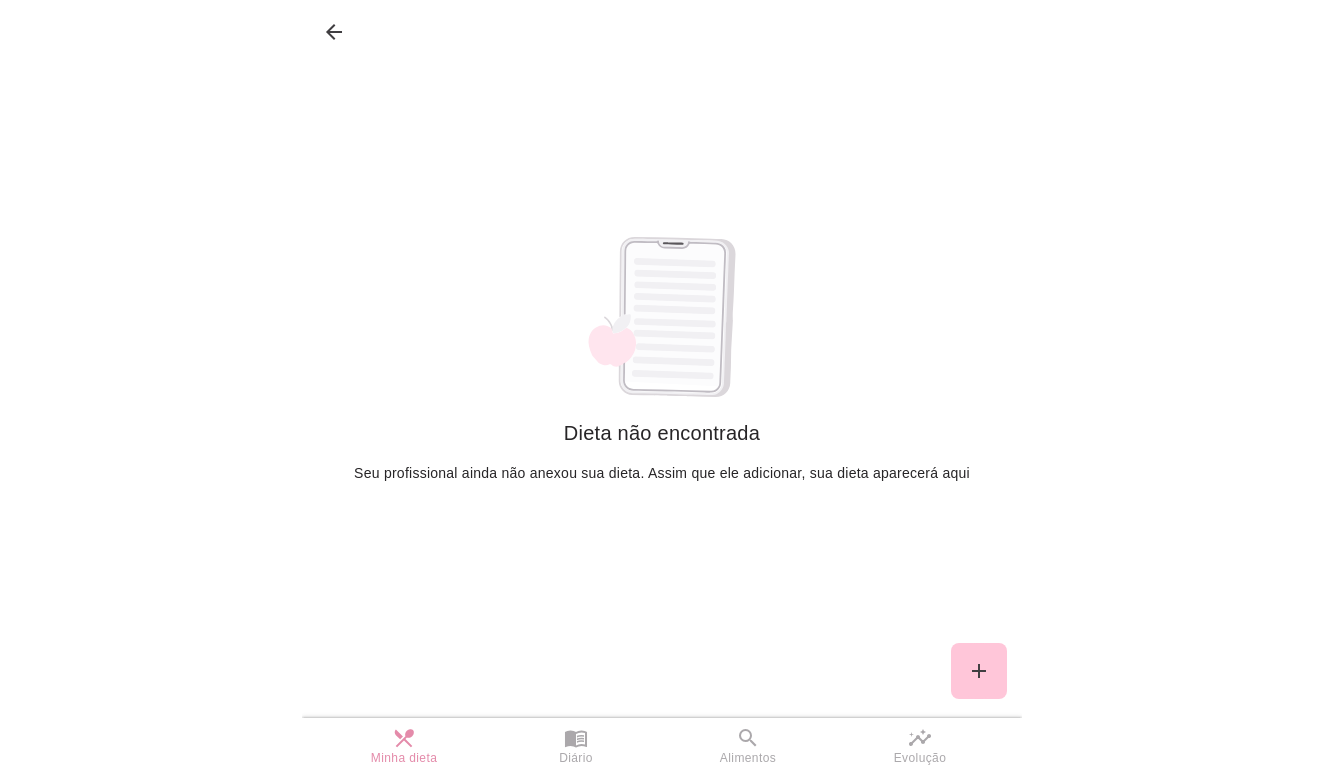 scroll, scrollTop: 0, scrollLeft: 0, axis: both 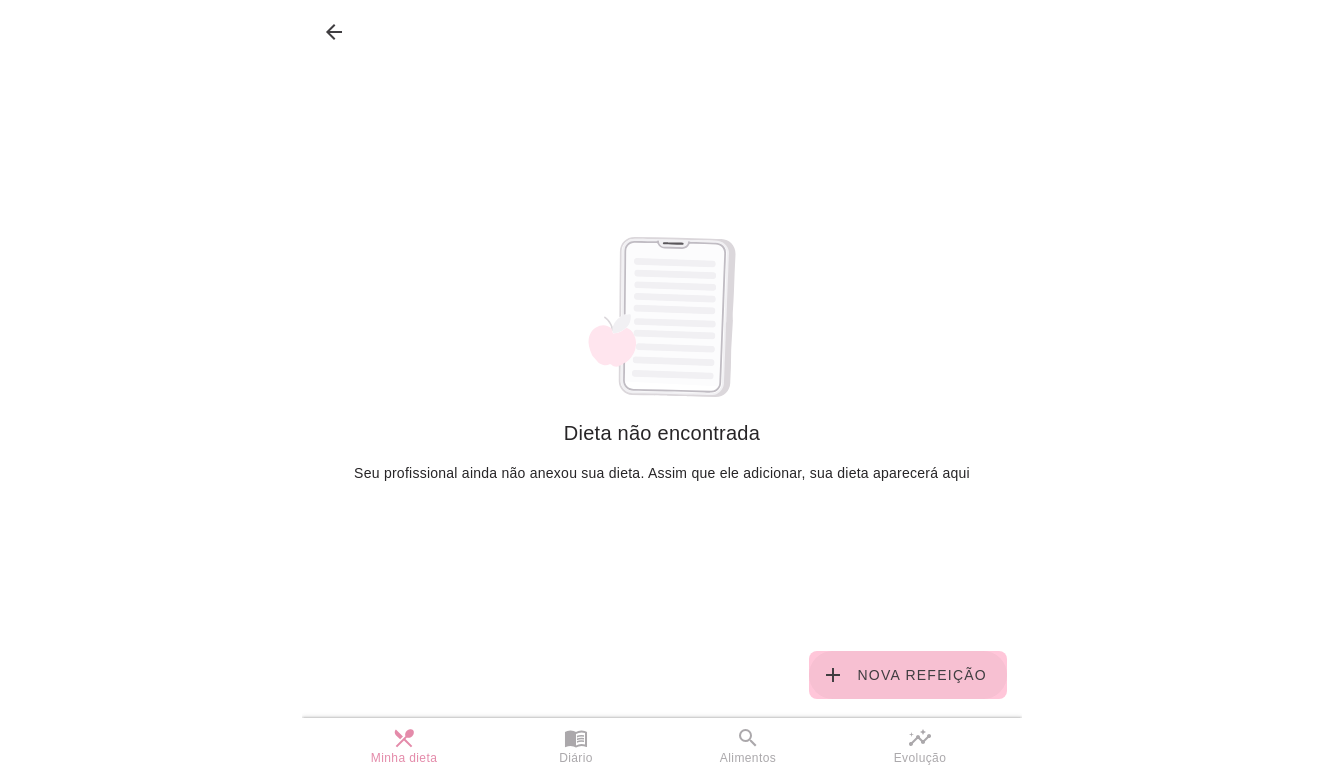 click on "add Nova Refeição" at bounding box center [908, 675] 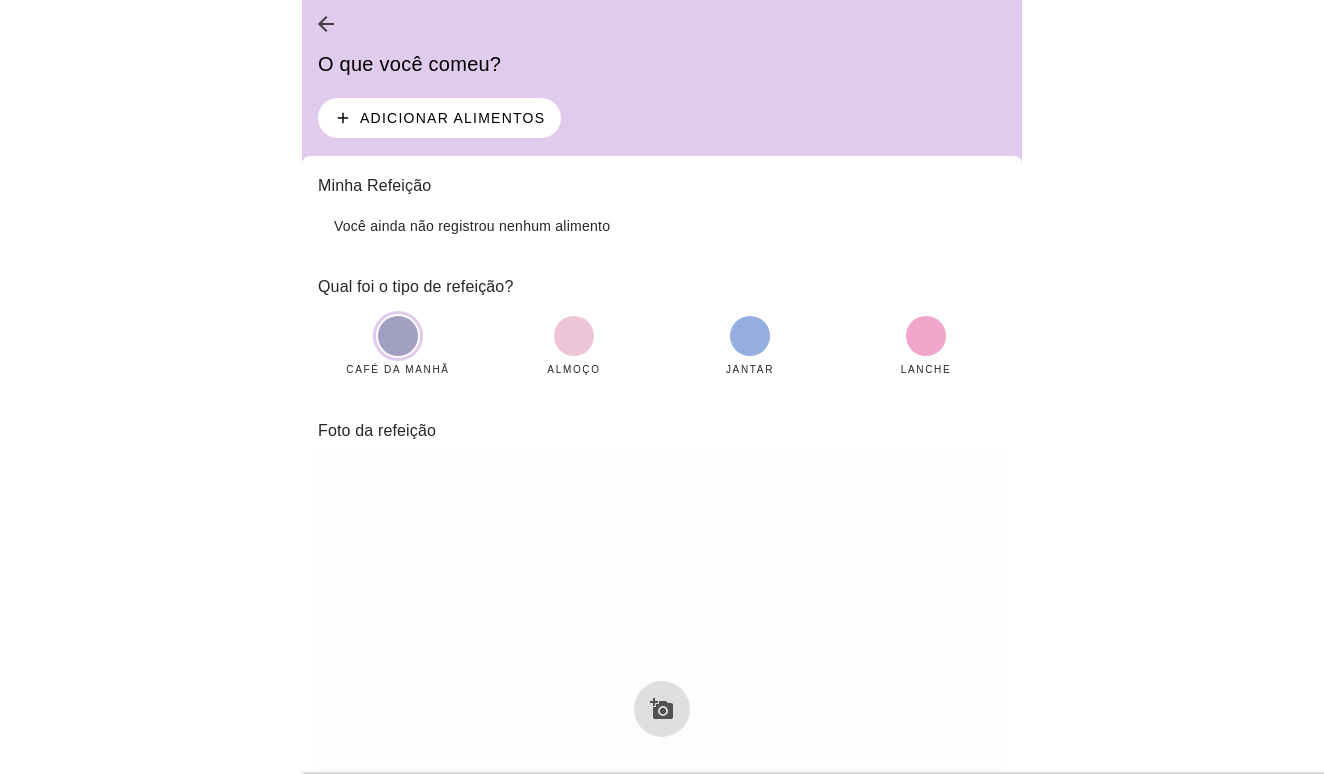 click at bounding box center (398, 336) 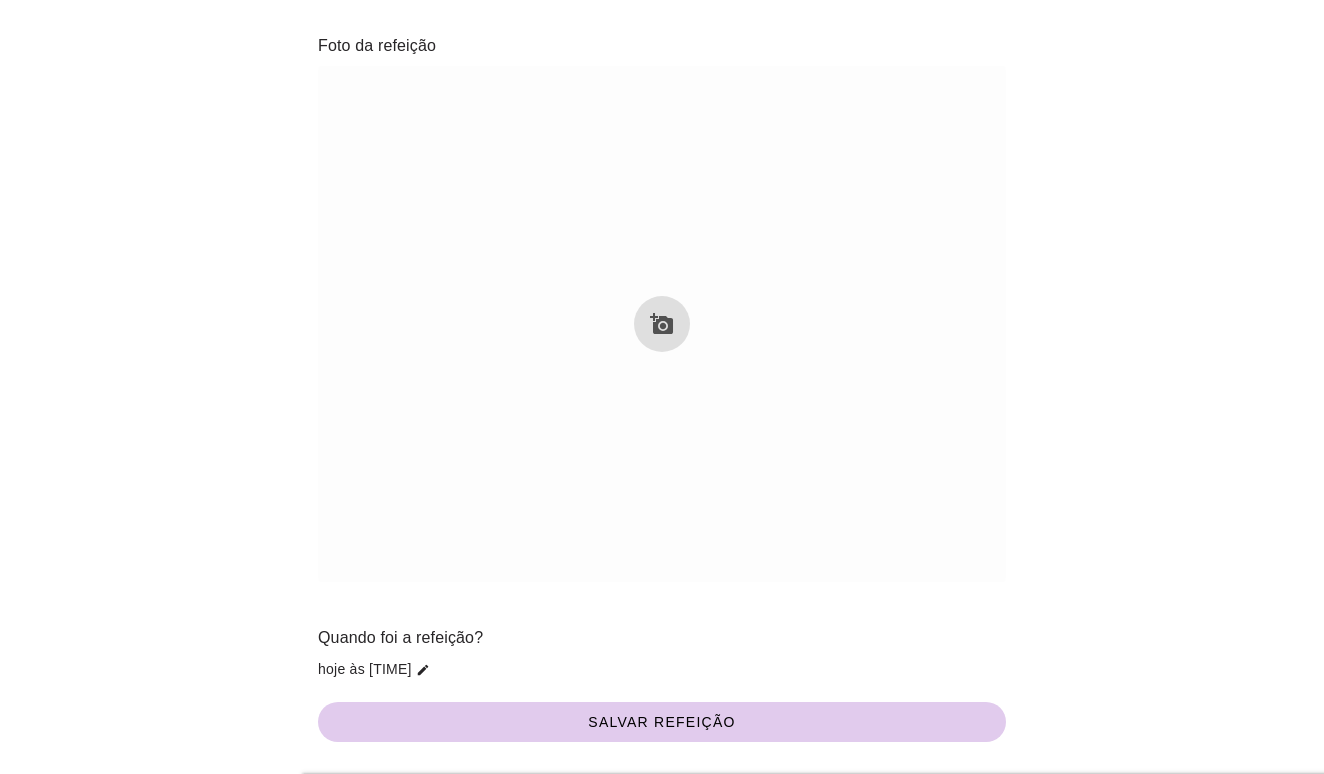 scroll, scrollTop: 387, scrollLeft: 0, axis: vertical 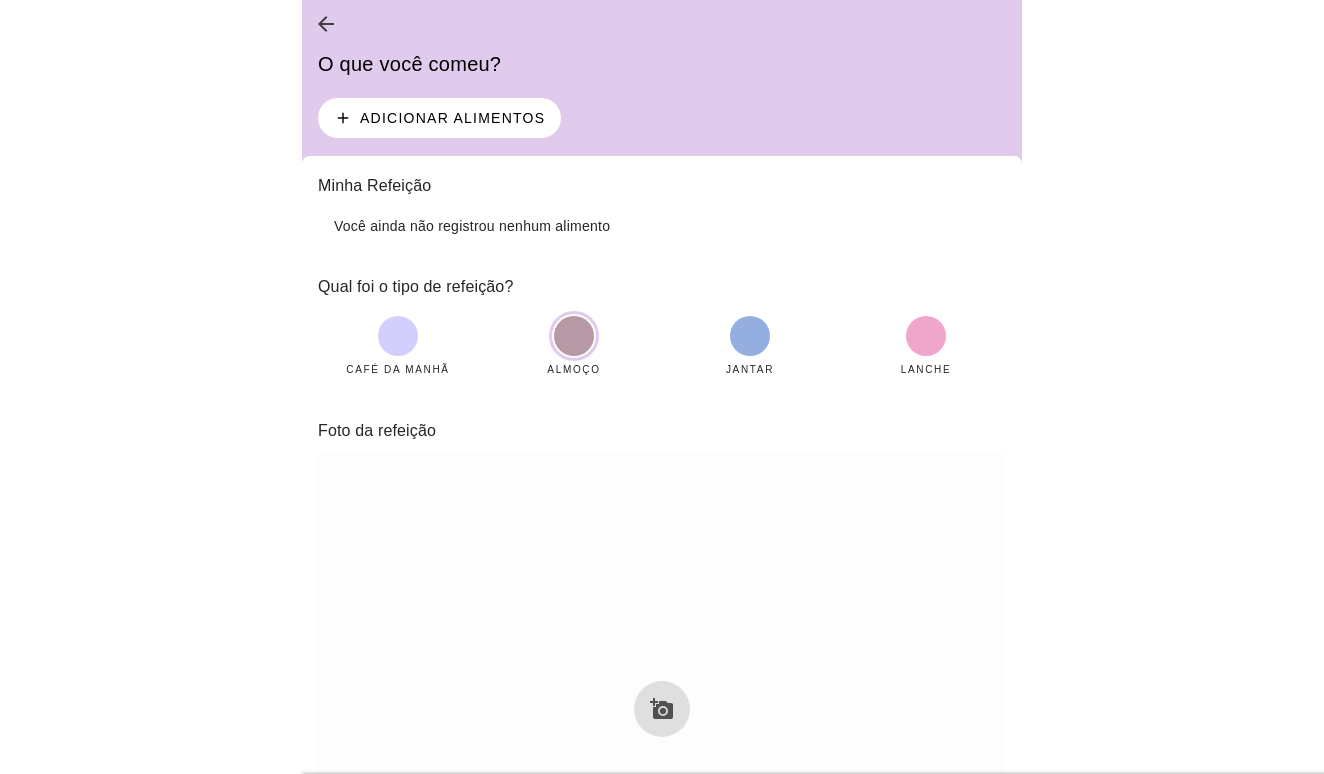 click at bounding box center [574, 336] 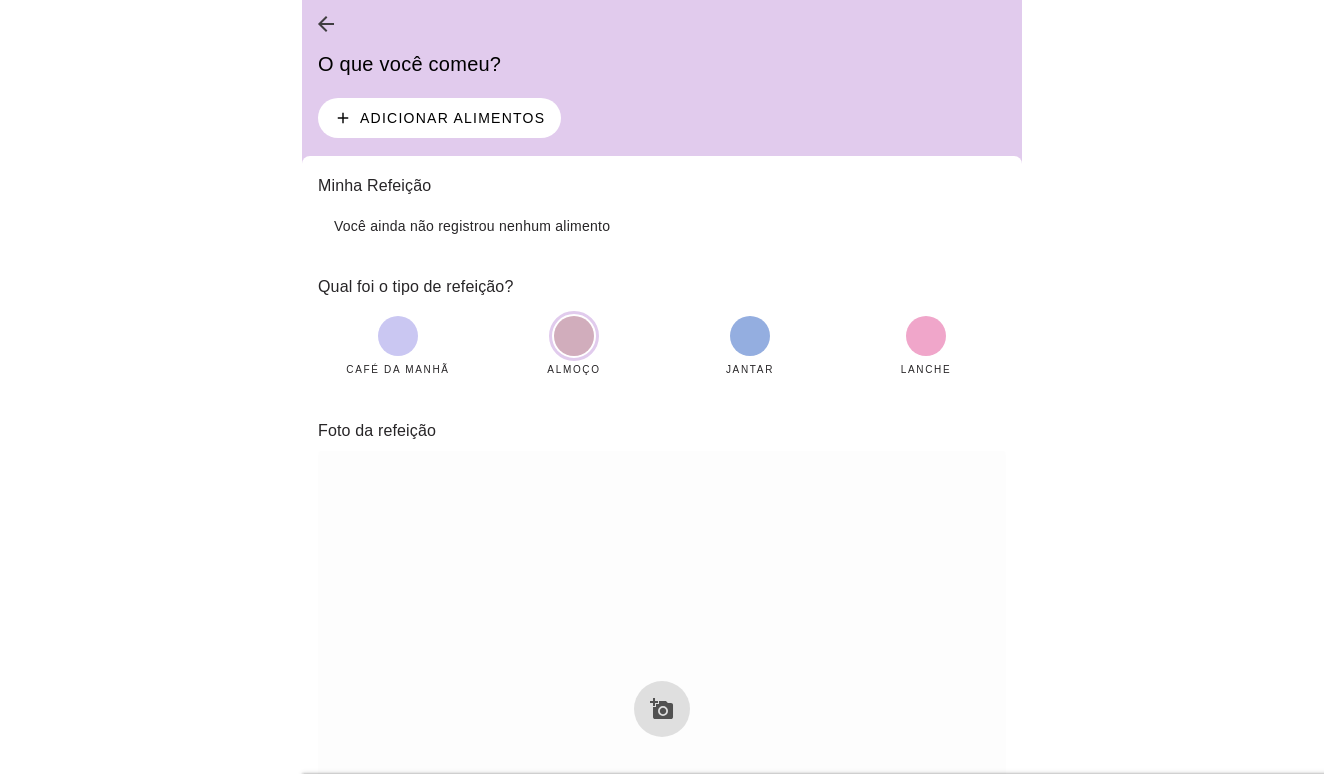 type on "breakfast" 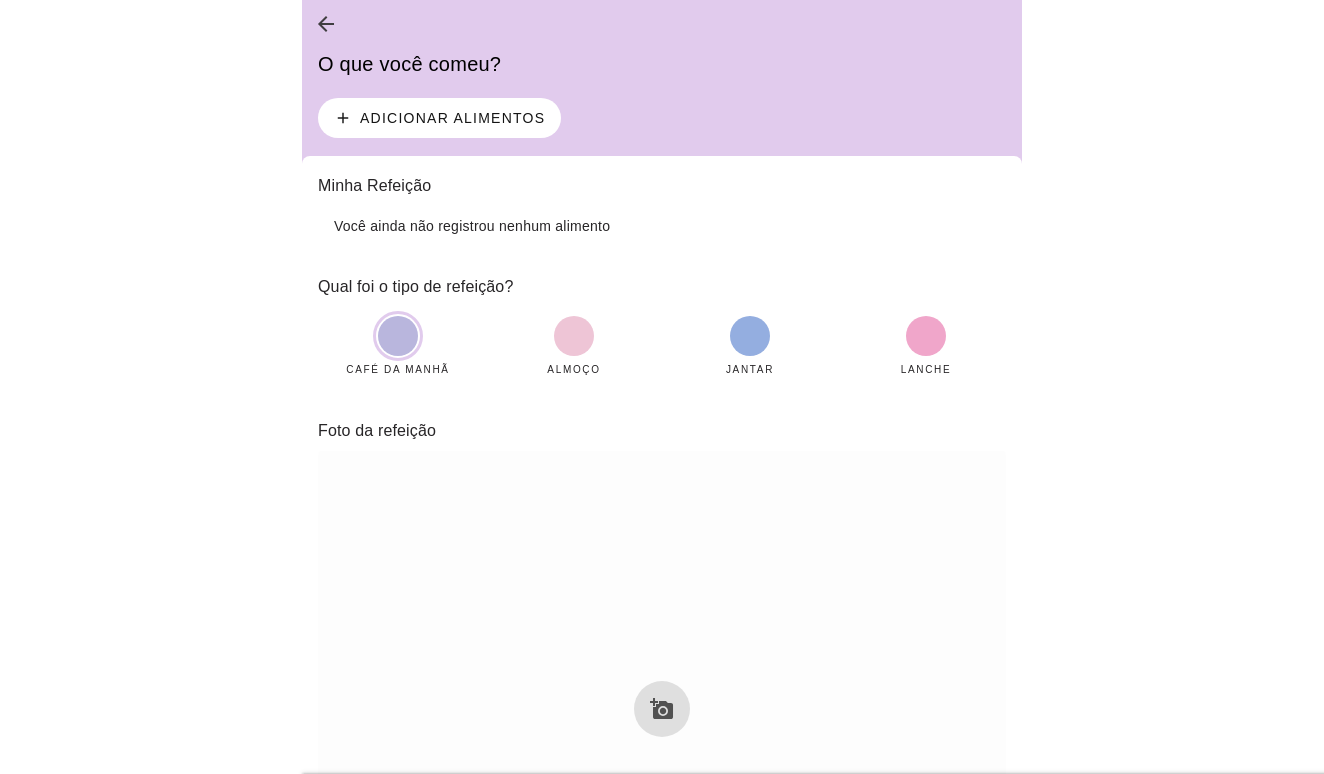 click on "Adicionar alimentos" at bounding box center (0, 0) 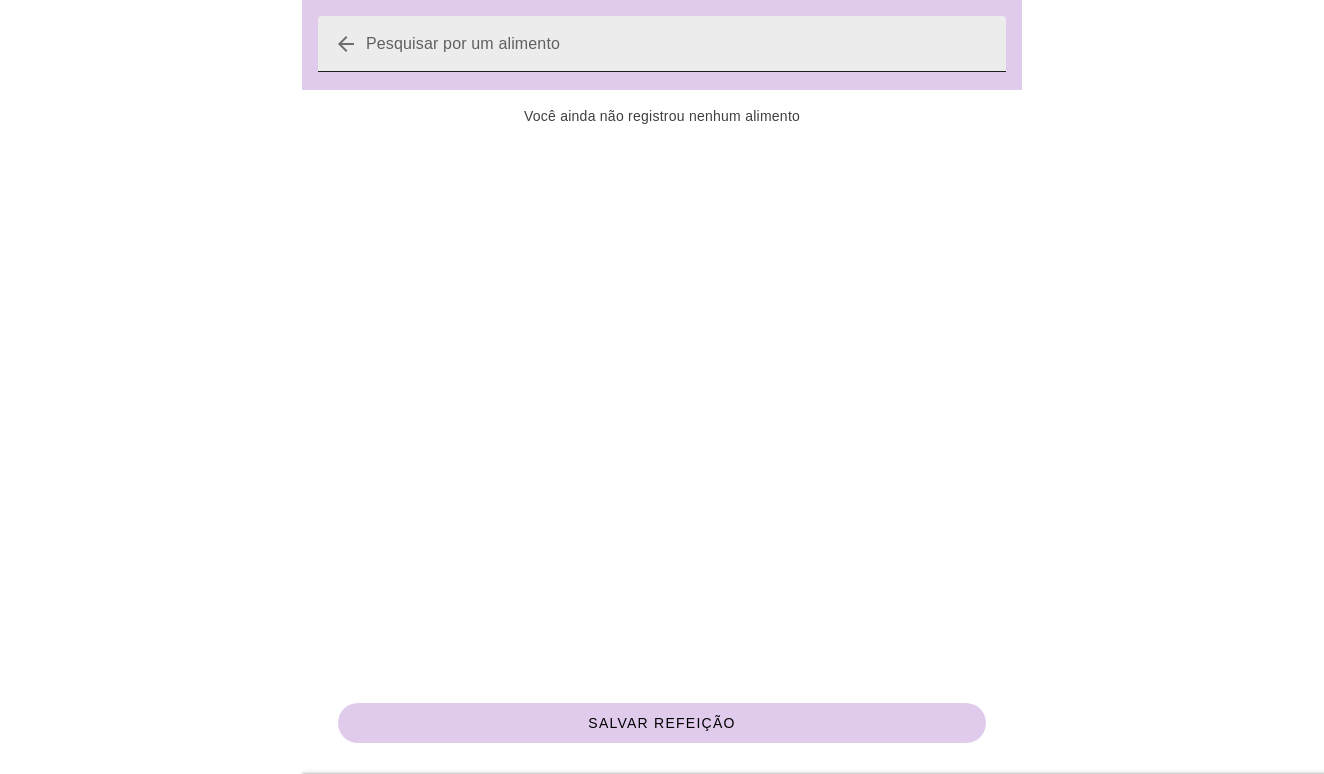 click on "arrow_back" at bounding box center (678, 44) 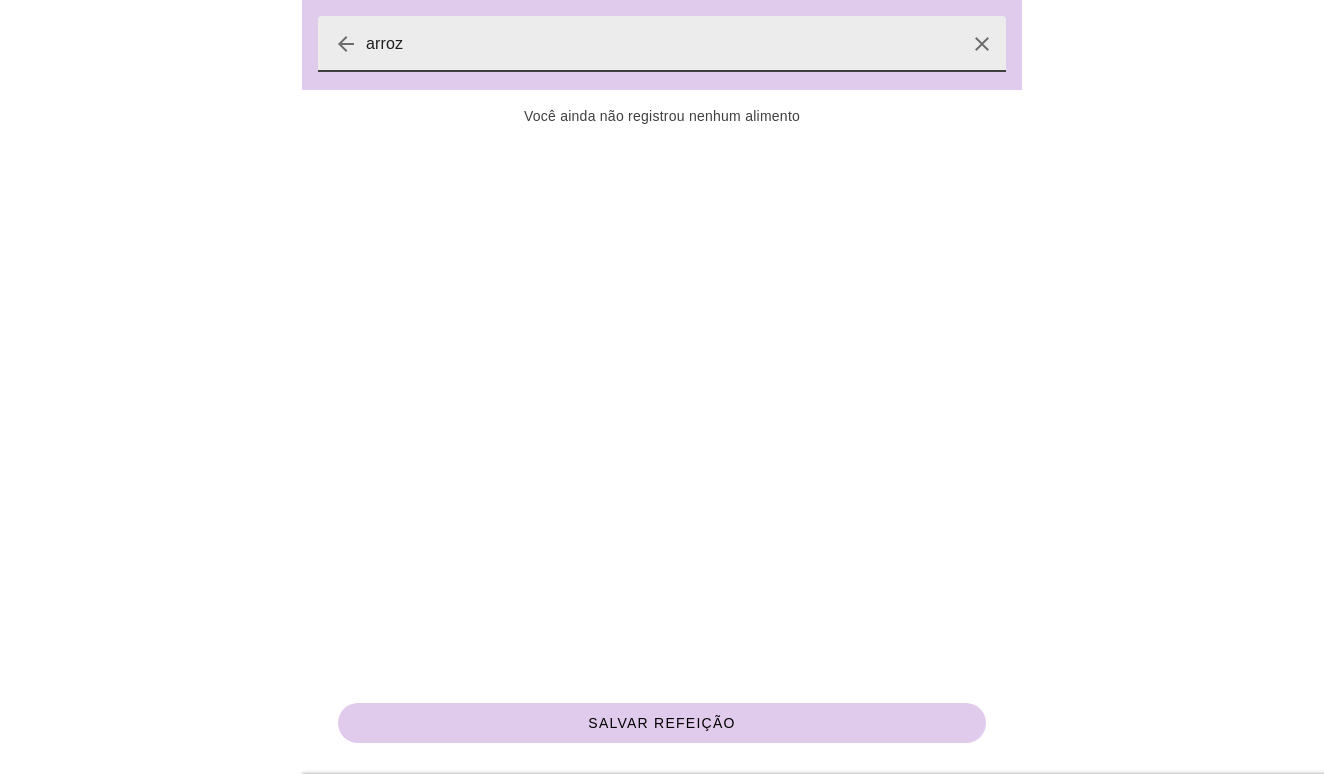 type on "arroz" 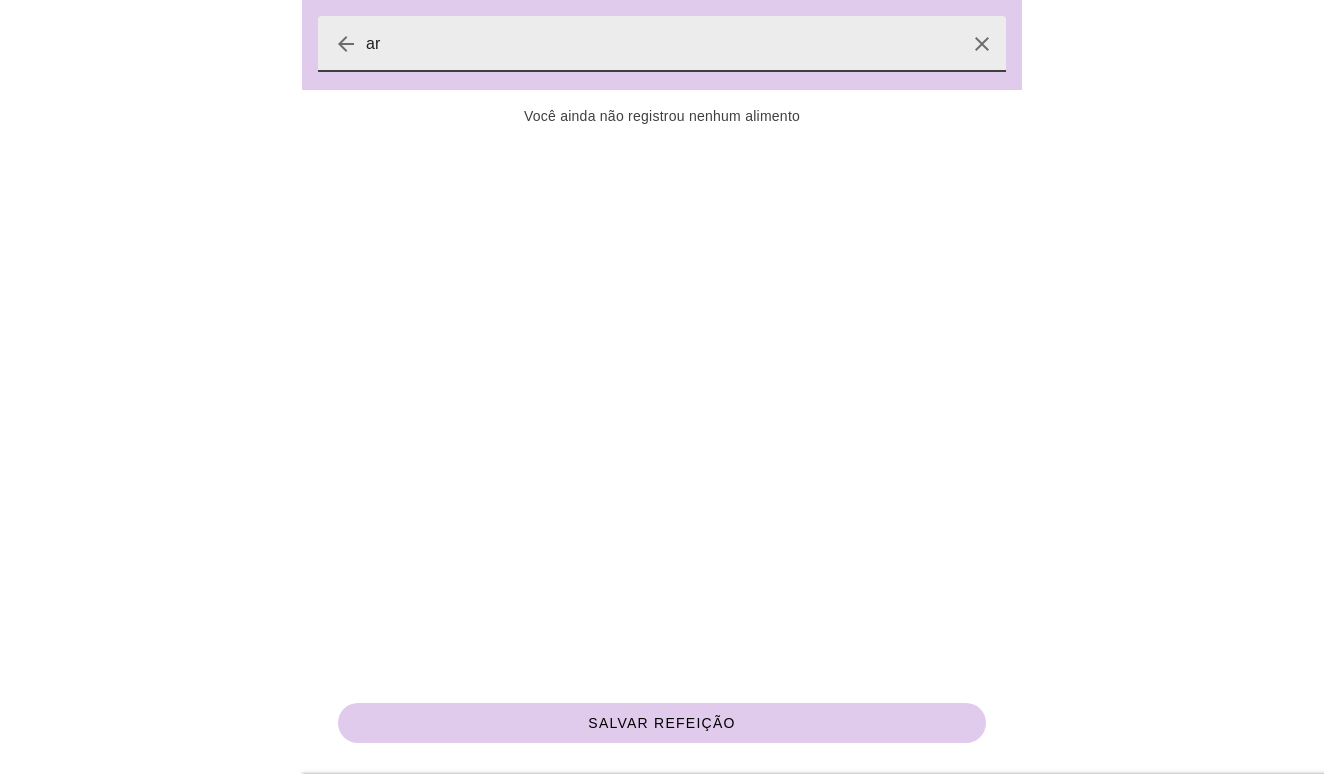 type on "a" 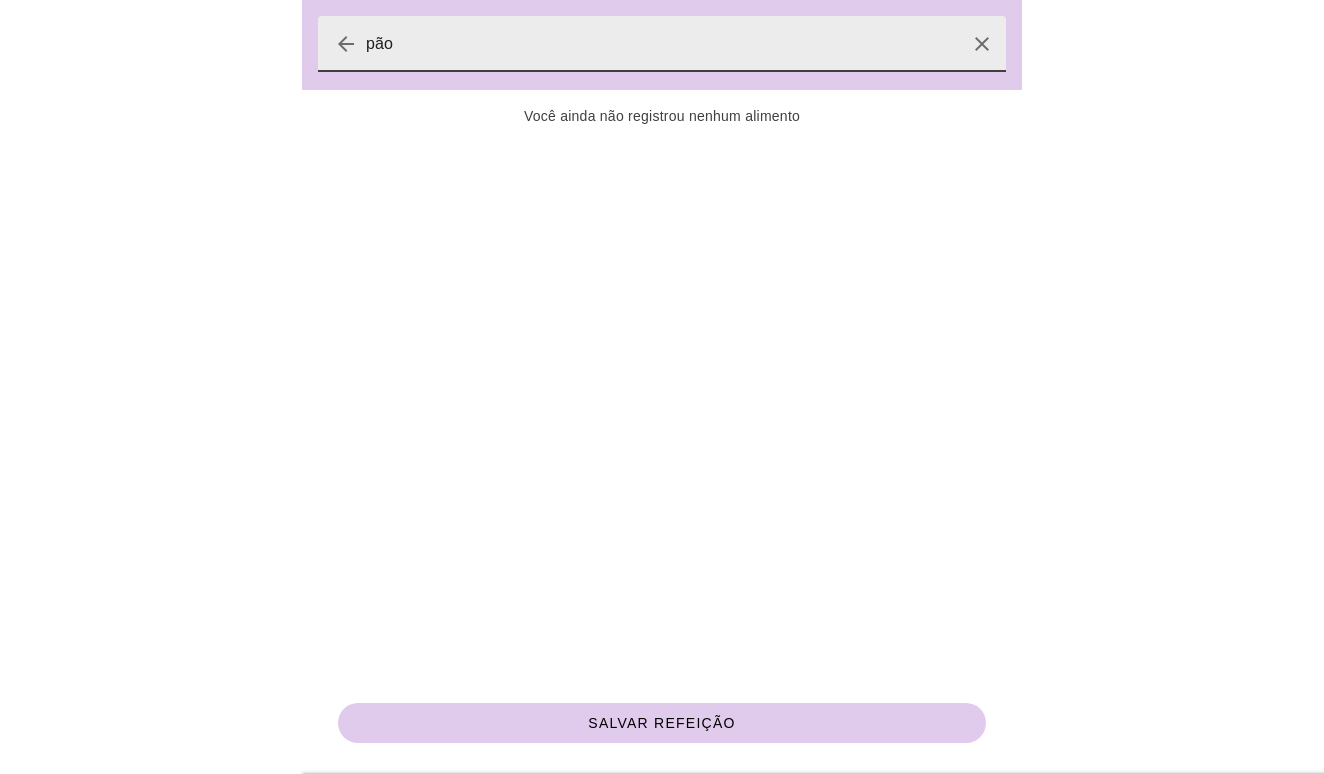 type on "pão" 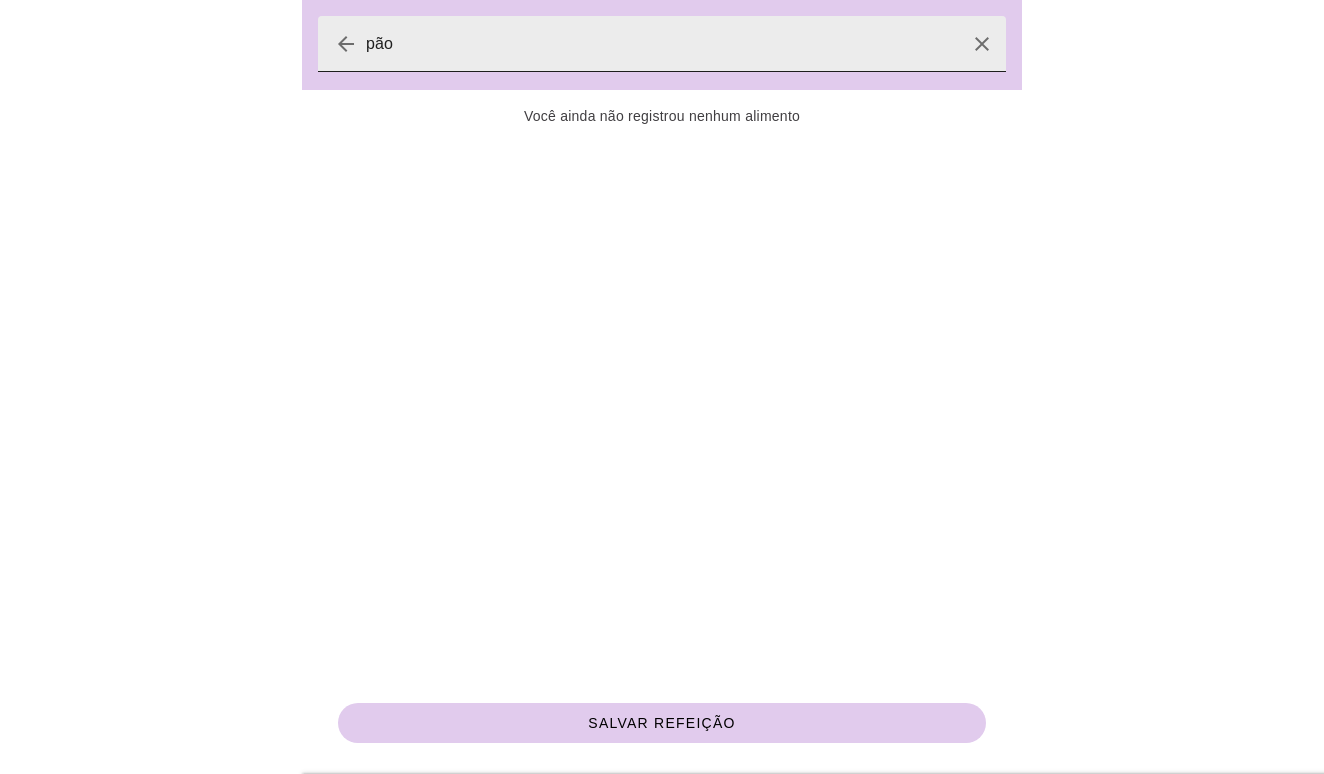 click on "arrow_back" at bounding box center [346, 44] 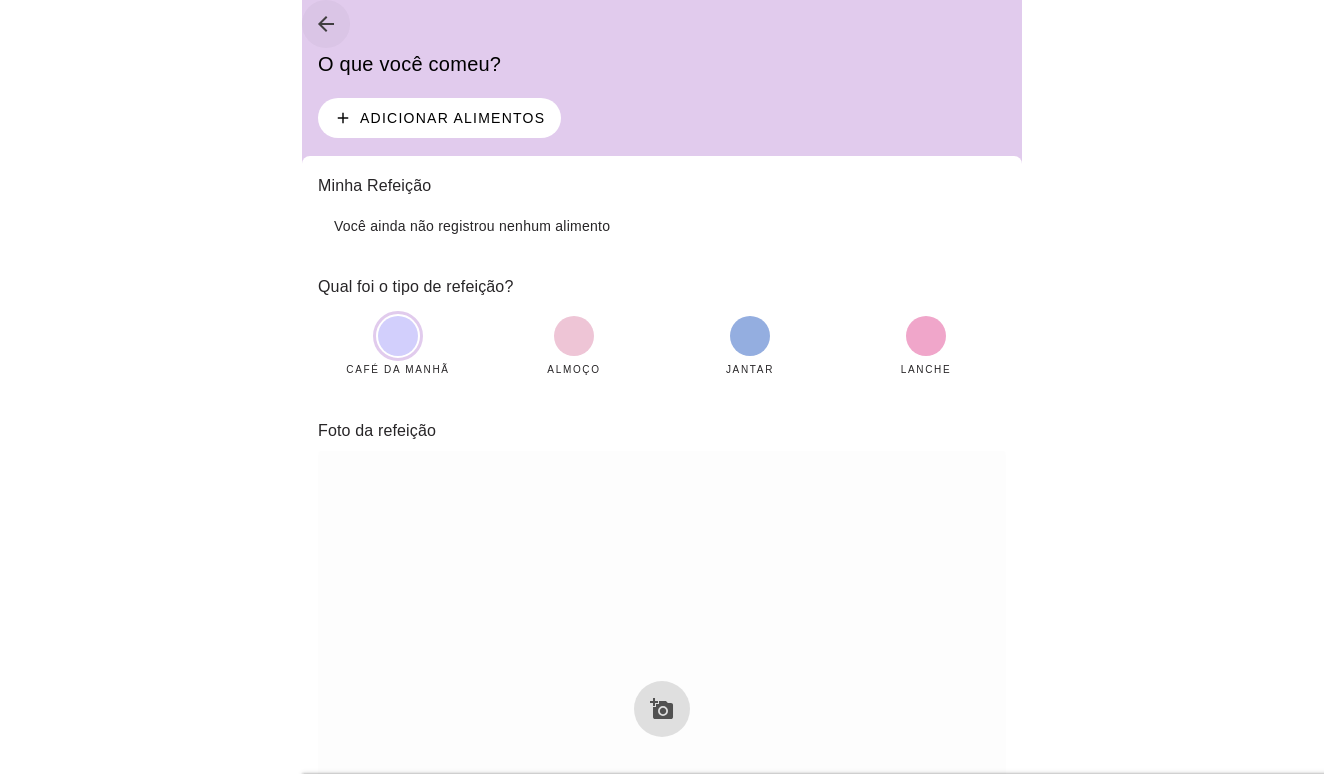 click on "arrow_back" 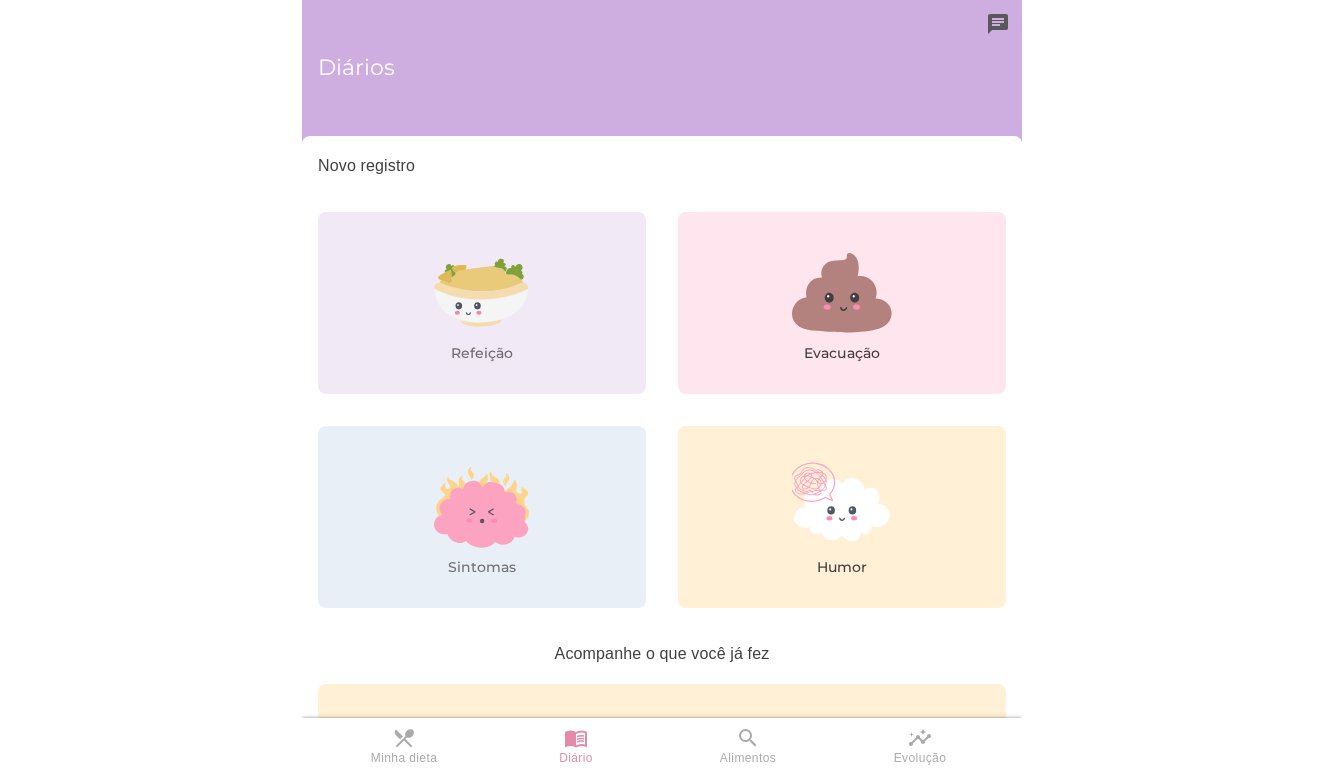 click 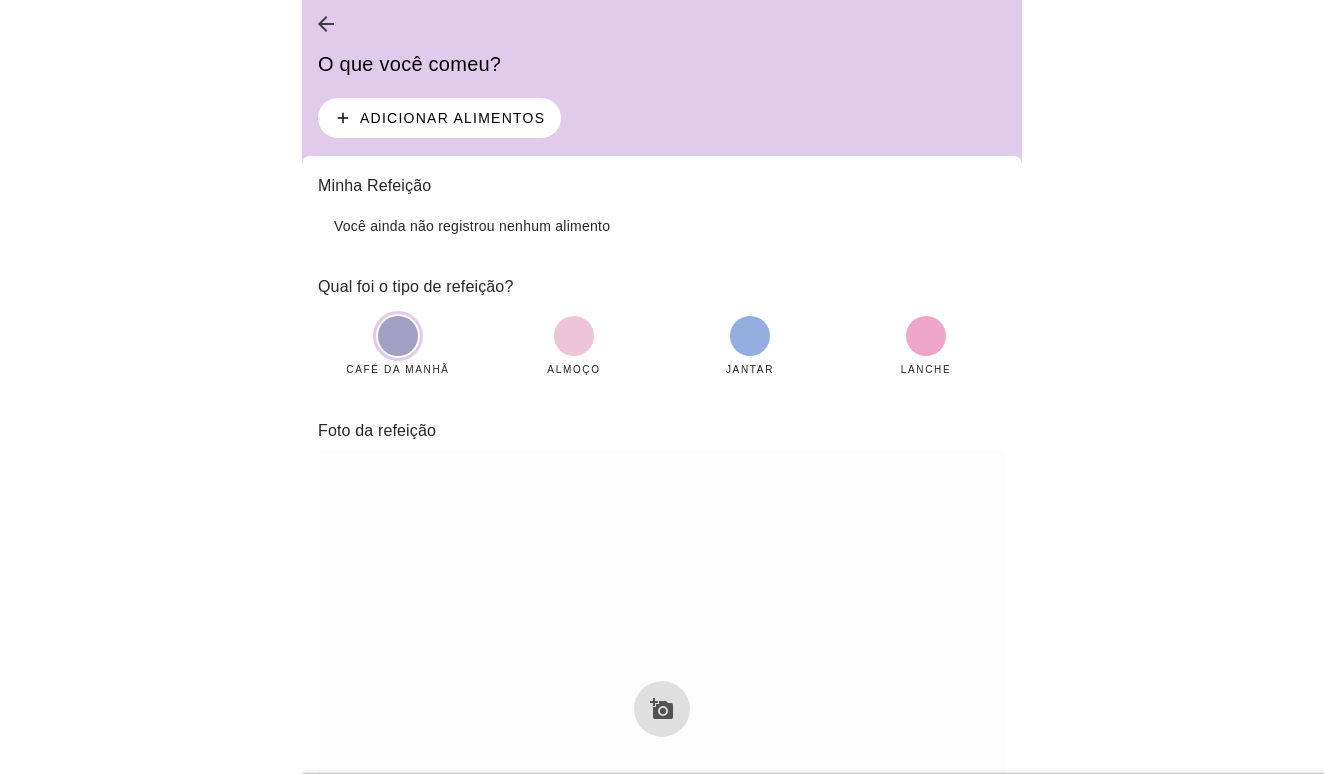 click at bounding box center (398, 336) 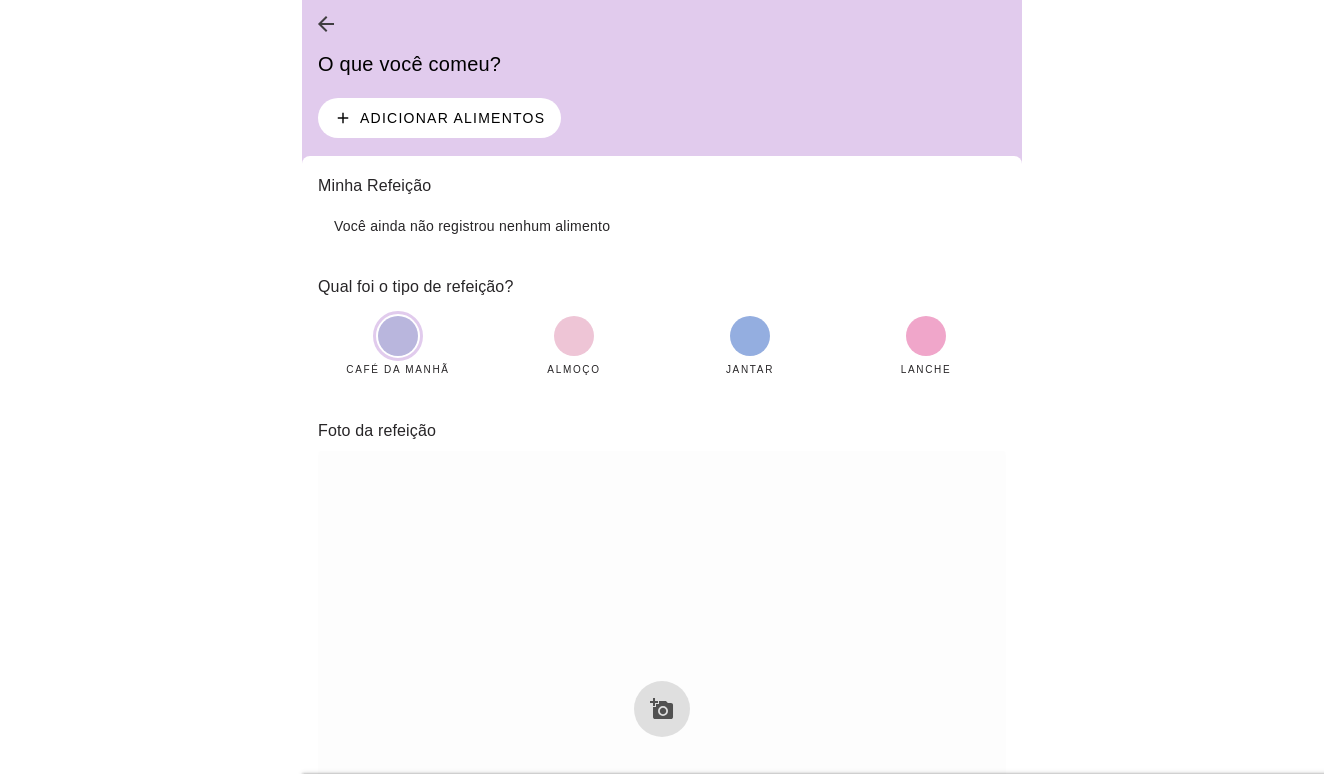 scroll, scrollTop: 0, scrollLeft: 0, axis: both 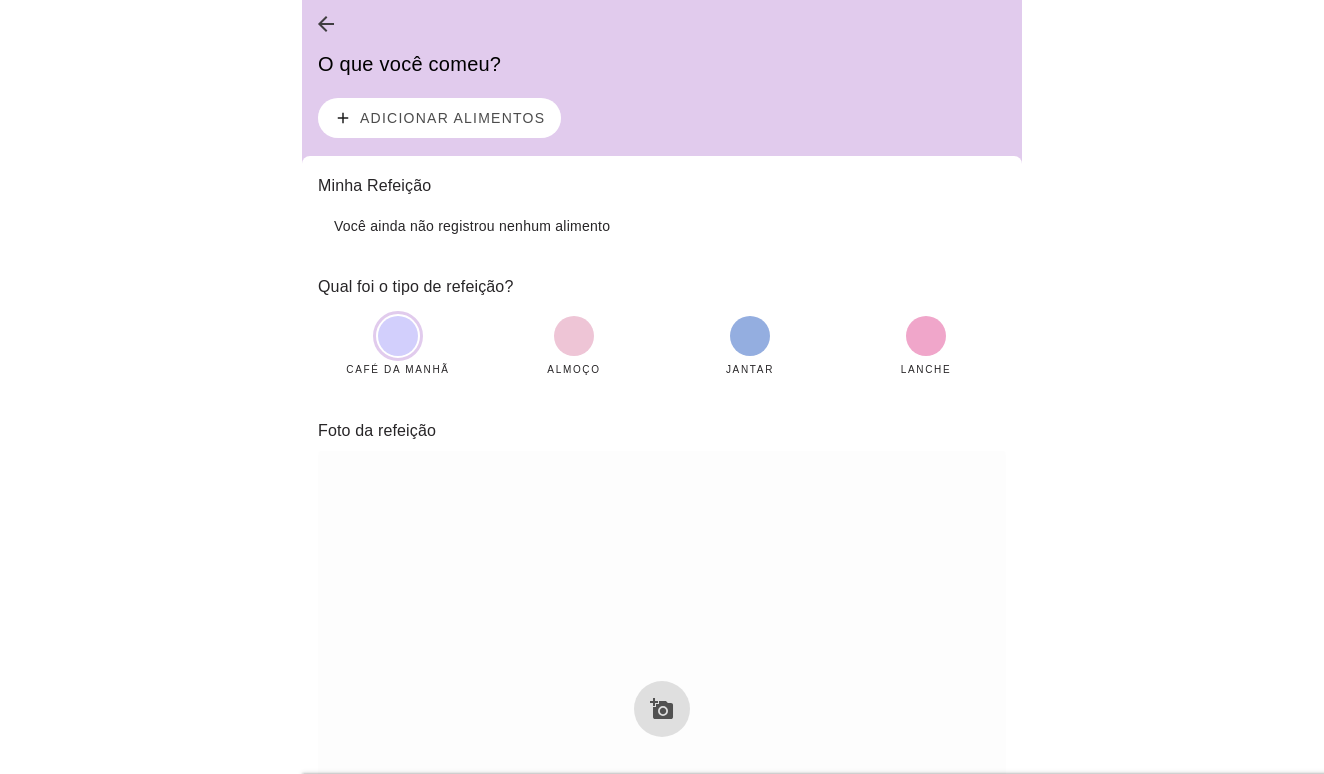 click on "add
Adicionar alimentos" at bounding box center (439, 118) 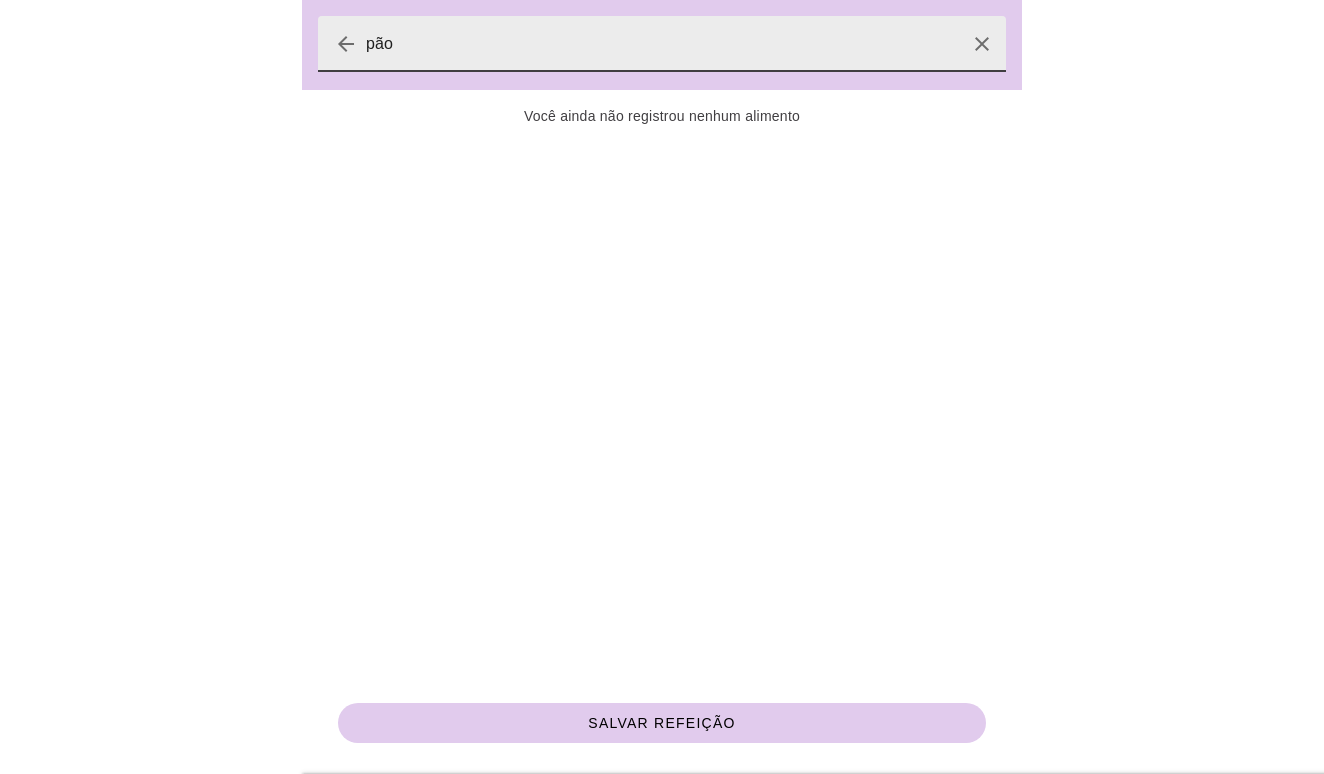 click on "pão" at bounding box center [662, 44] 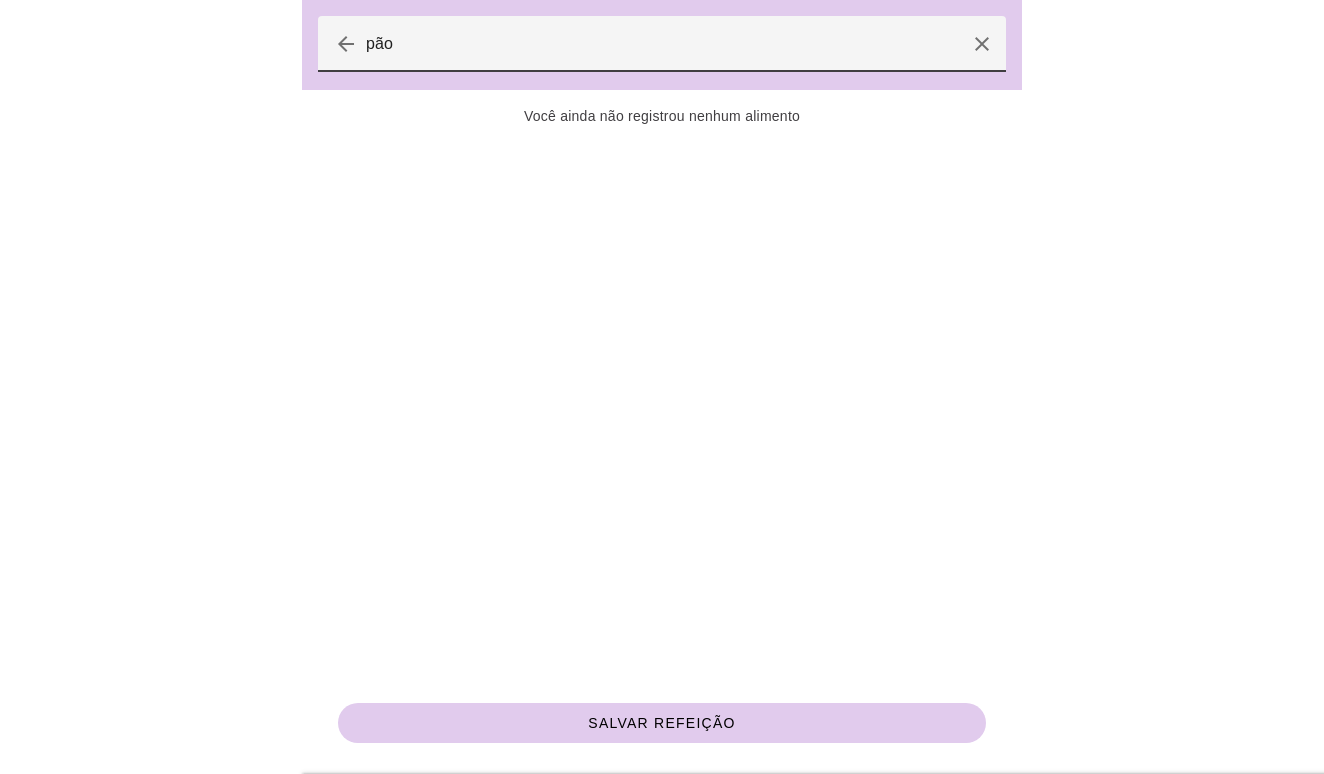 scroll, scrollTop: 0, scrollLeft: 0, axis: both 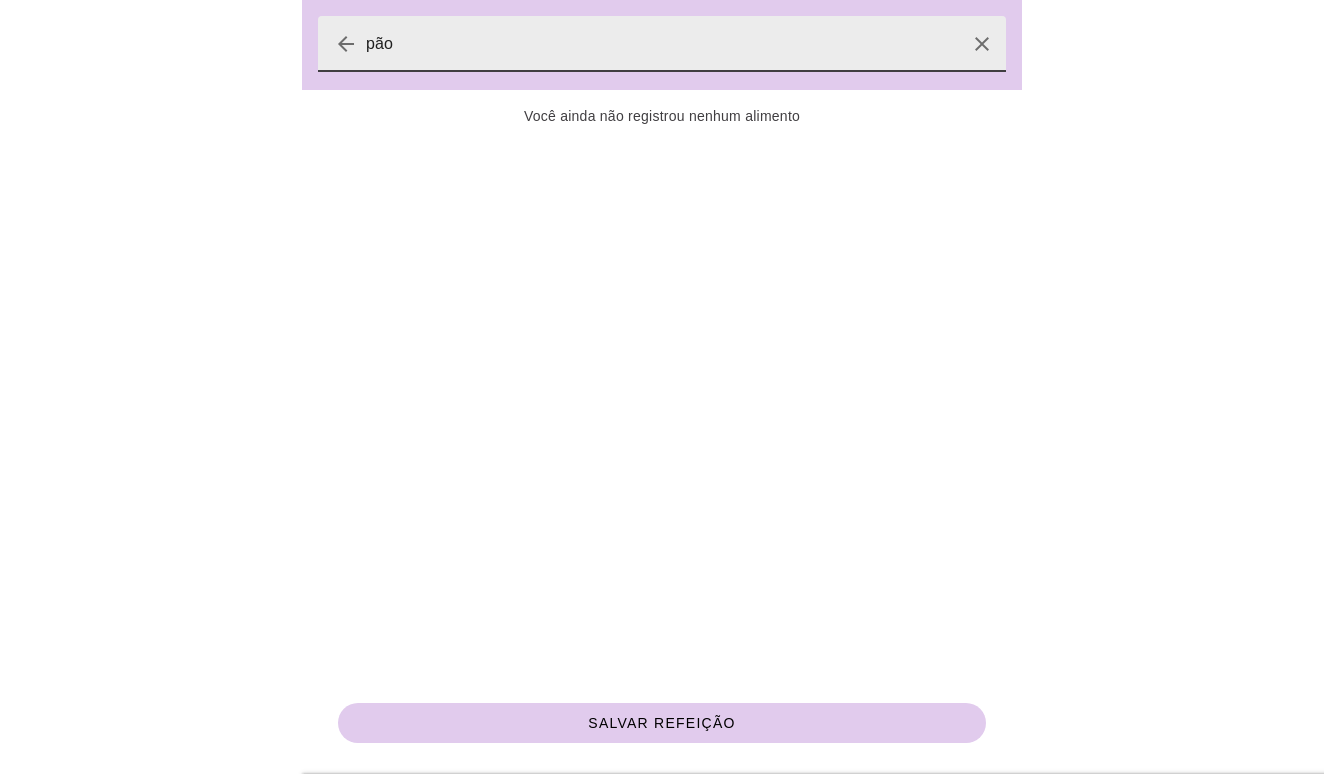 click on "clear" at bounding box center (982, 44) 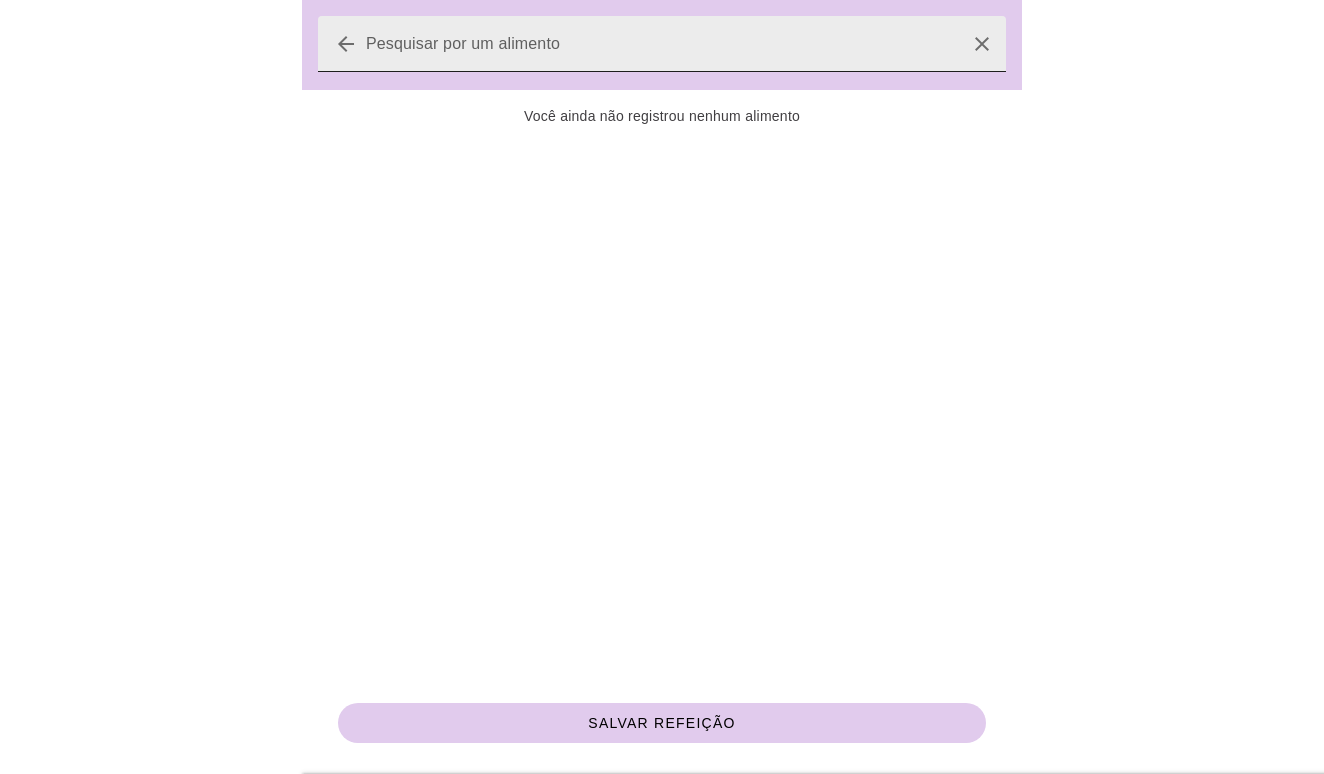 click on "clear" at bounding box center (982, 44) 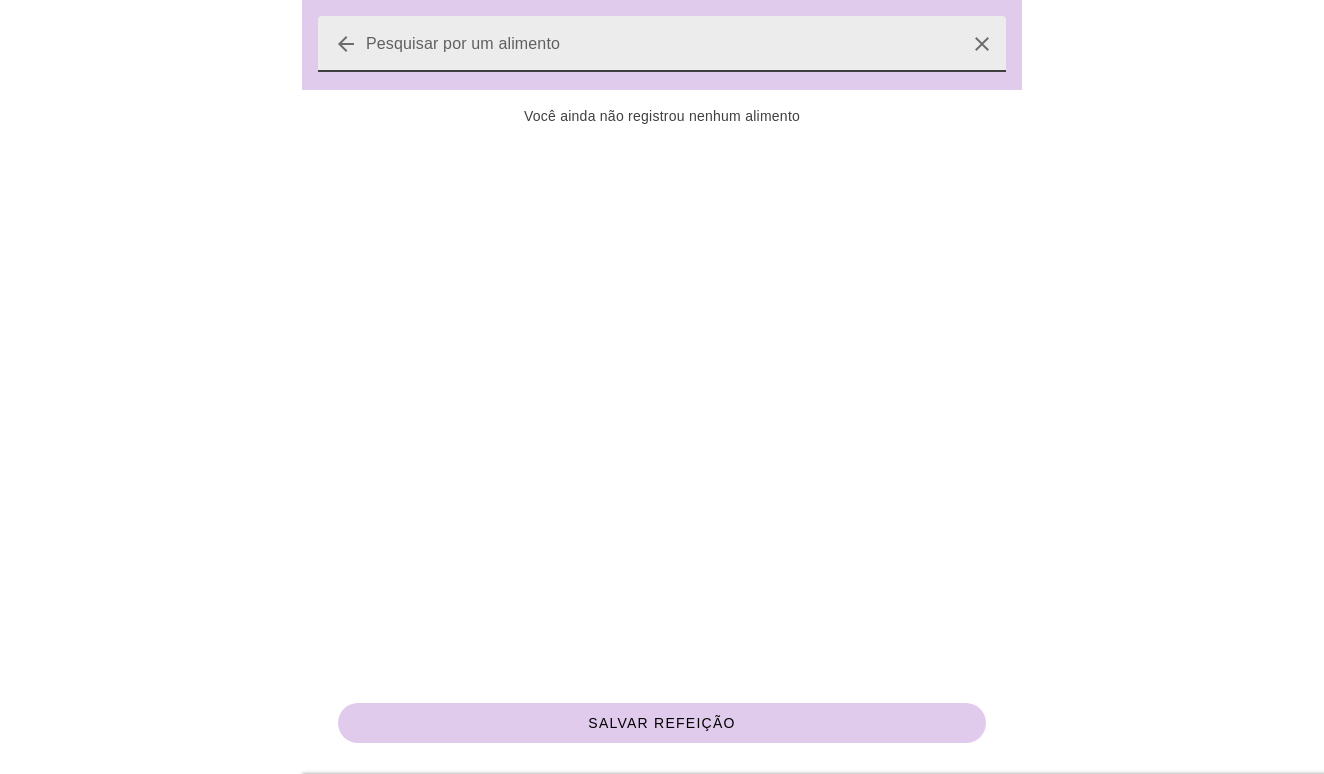 click on "clear" at bounding box center (982, 44) 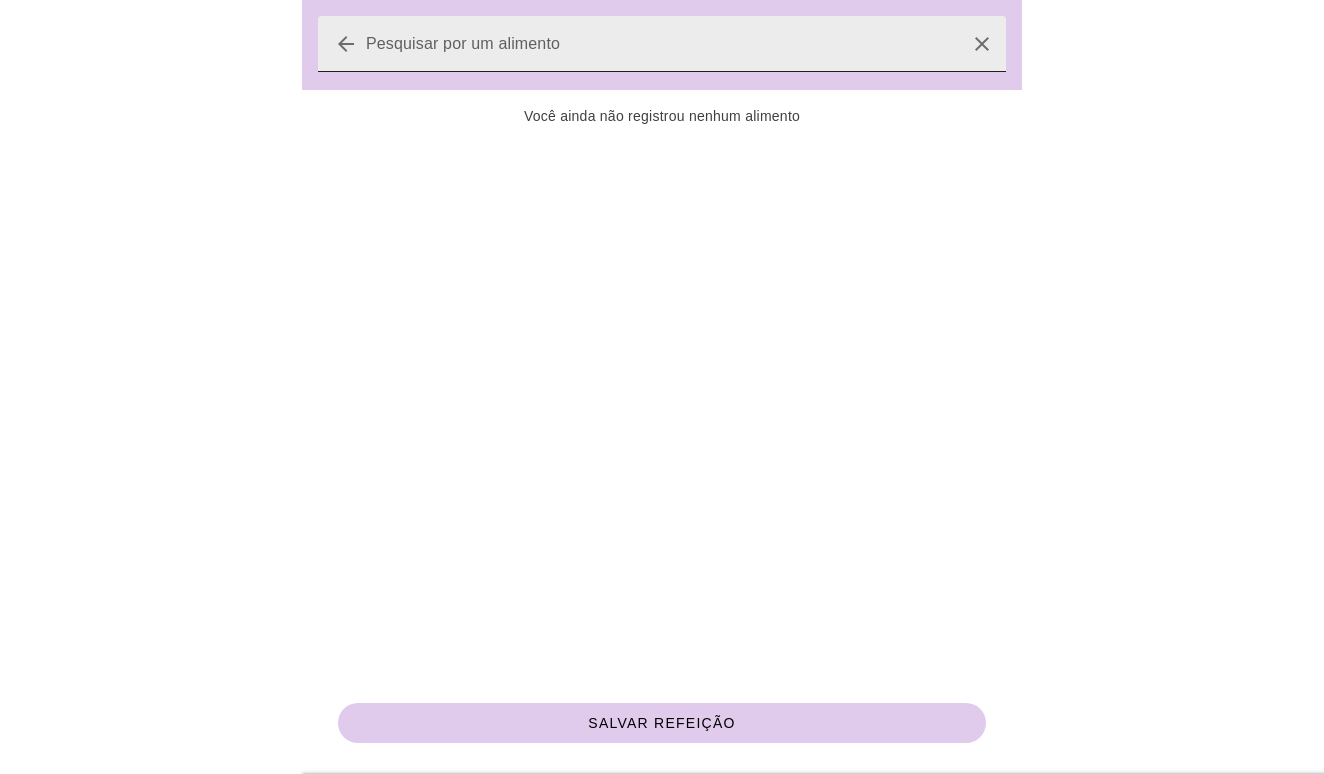 click on "clear" at bounding box center (982, 44) 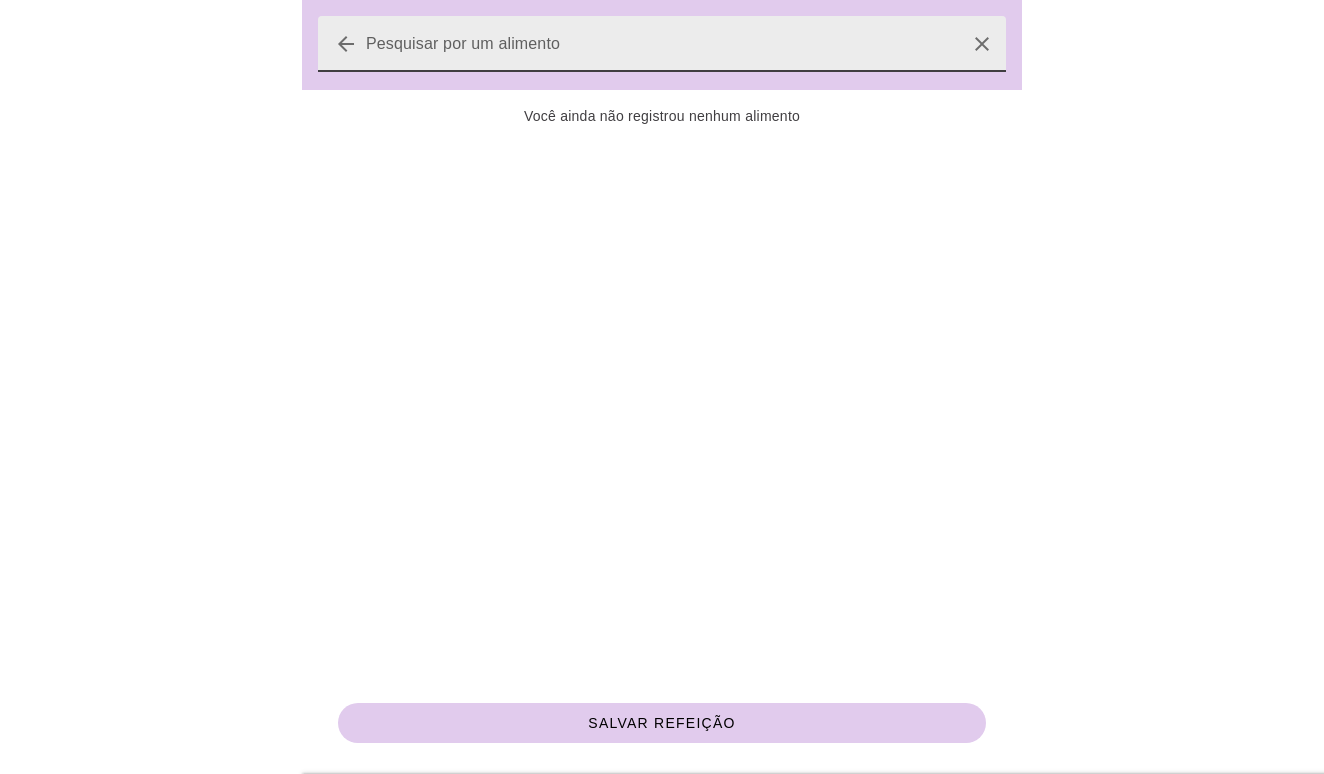 click on "arrow_back" at bounding box center (346, 44) 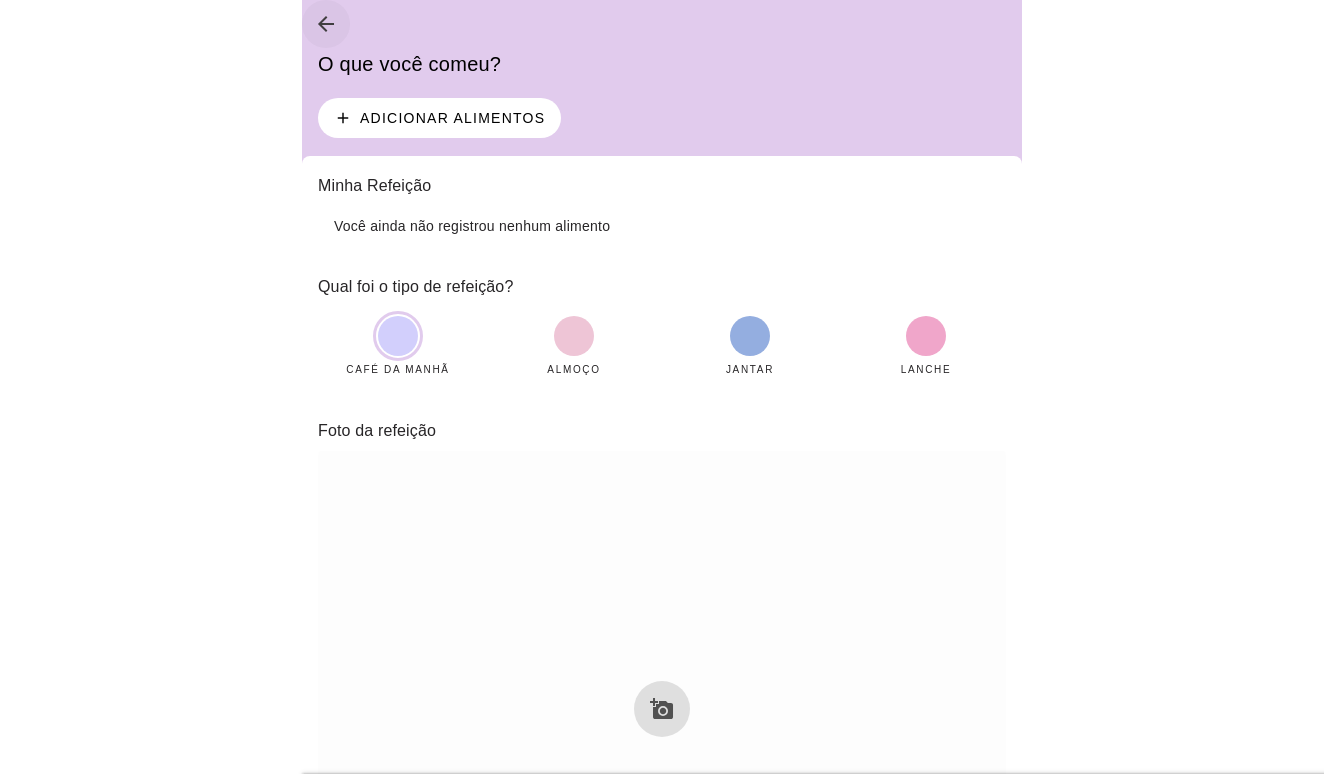 click on "arrow_back" 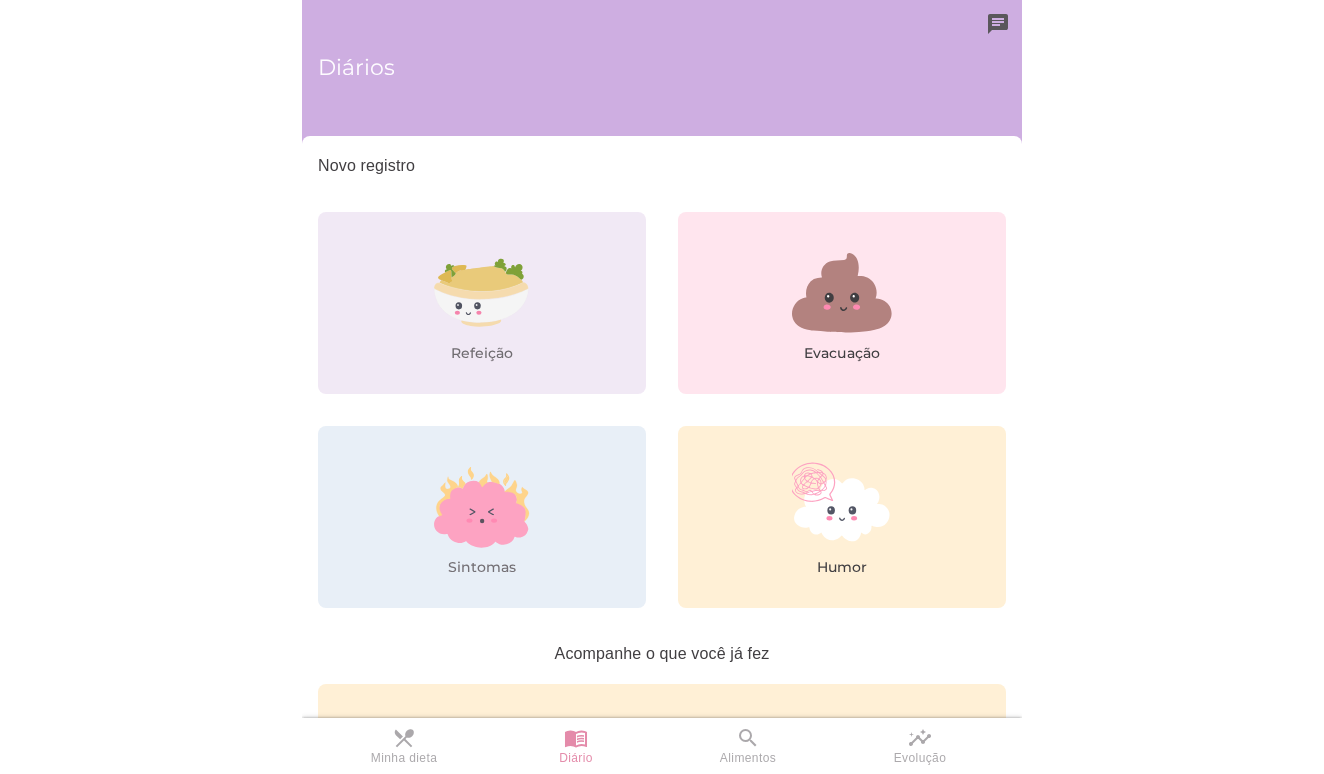 scroll, scrollTop: 0, scrollLeft: 0, axis: both 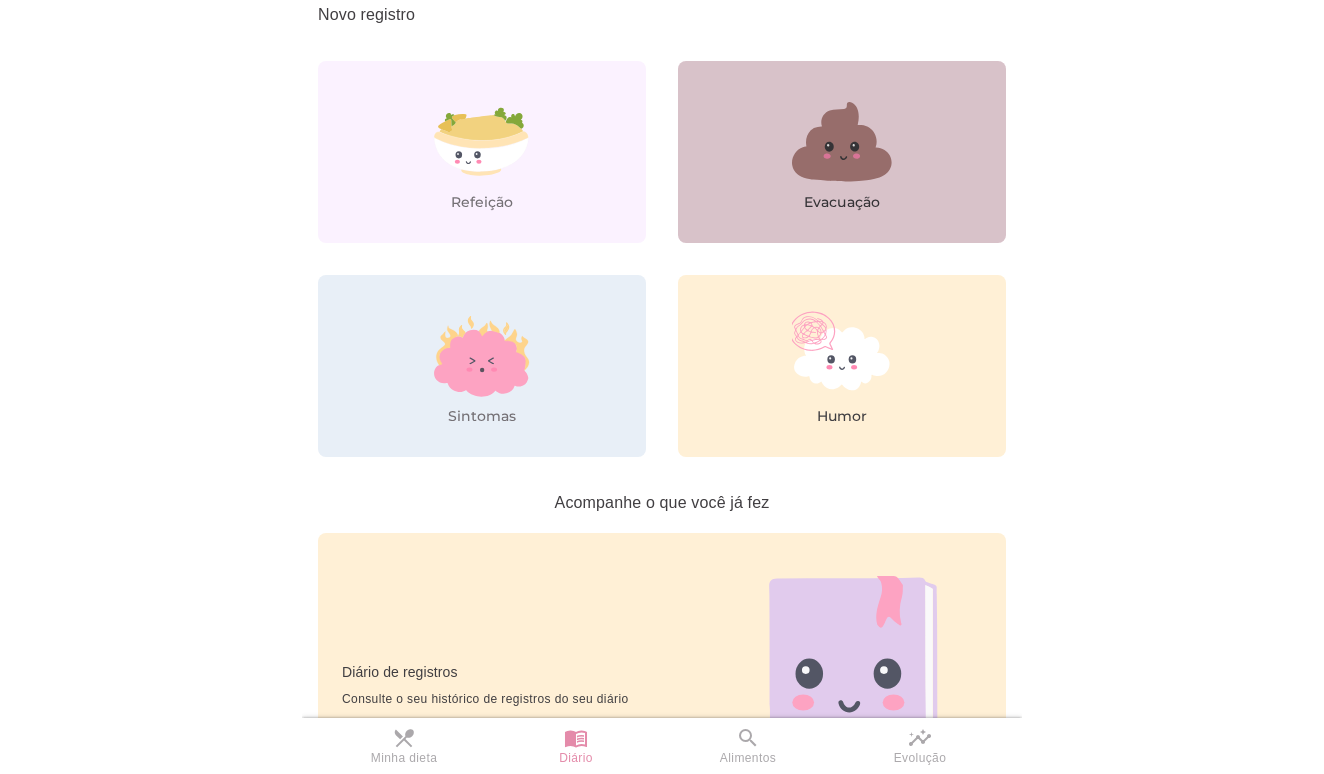 click 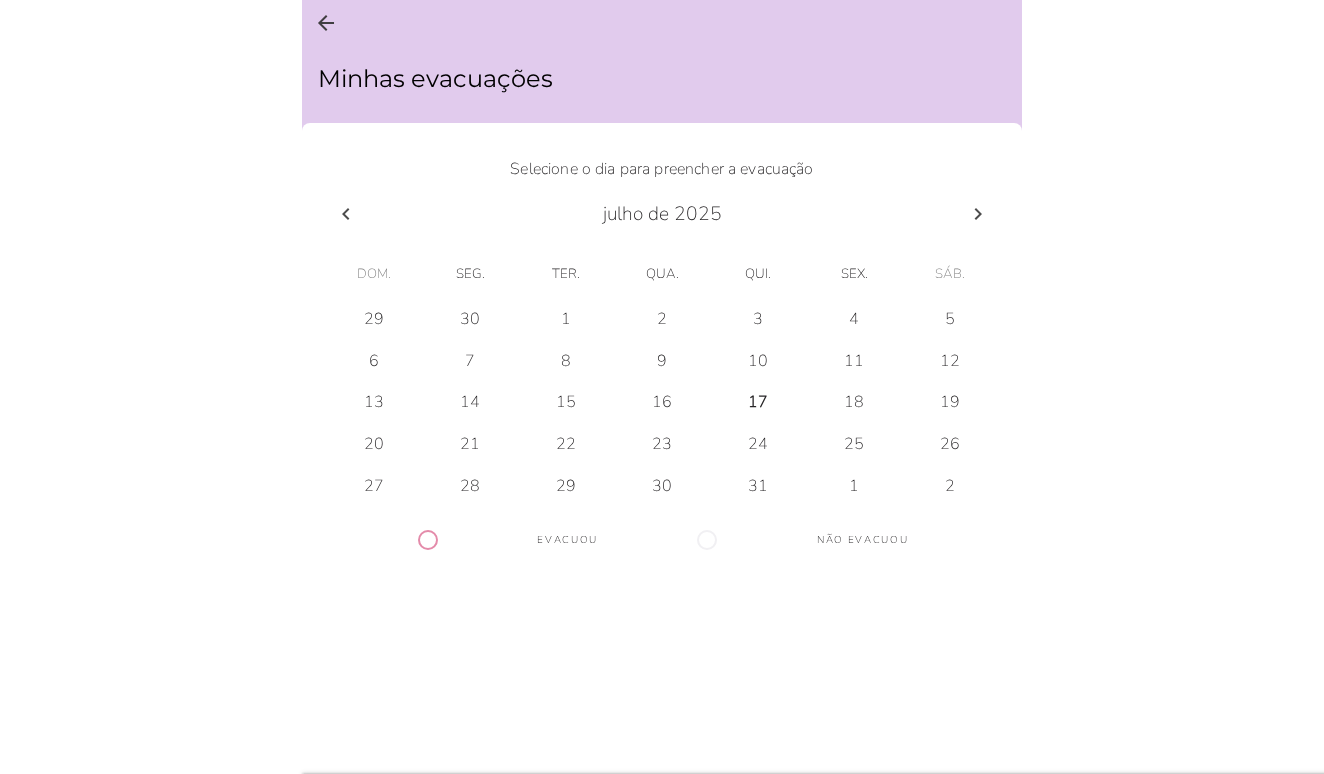 scroll, scrollTop: 0, scrollLeft: 0, axis: both 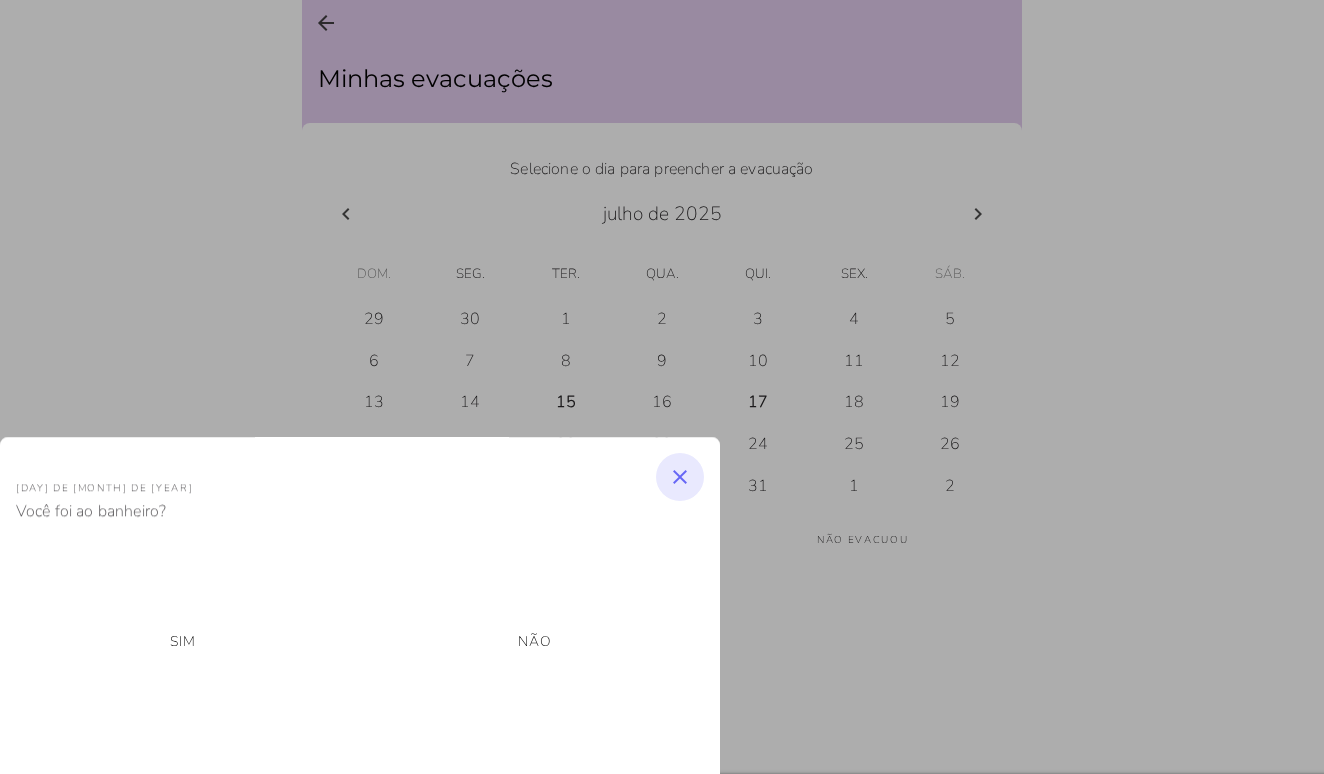 click on "close" at bounding box center [680, 477] 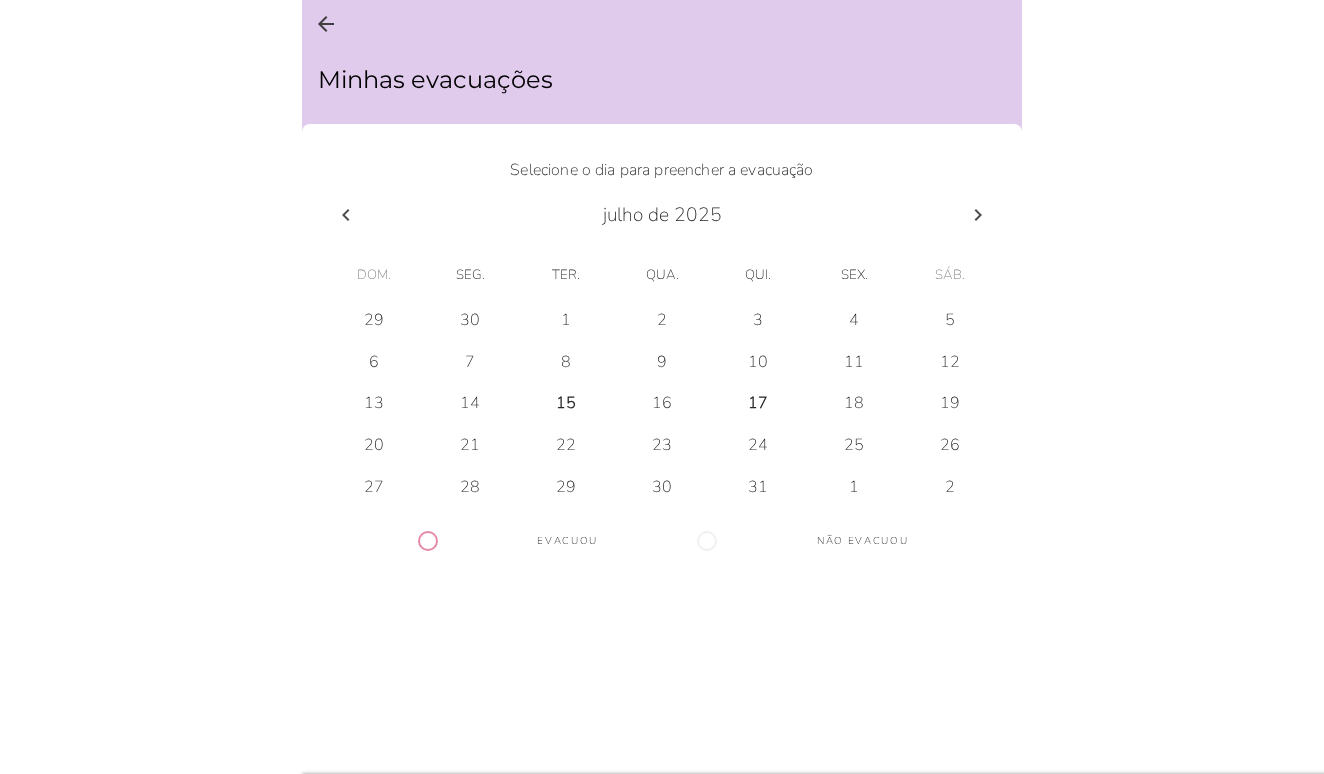 scroll, scrollTop: 0, scrollLeft: 0, axis: both 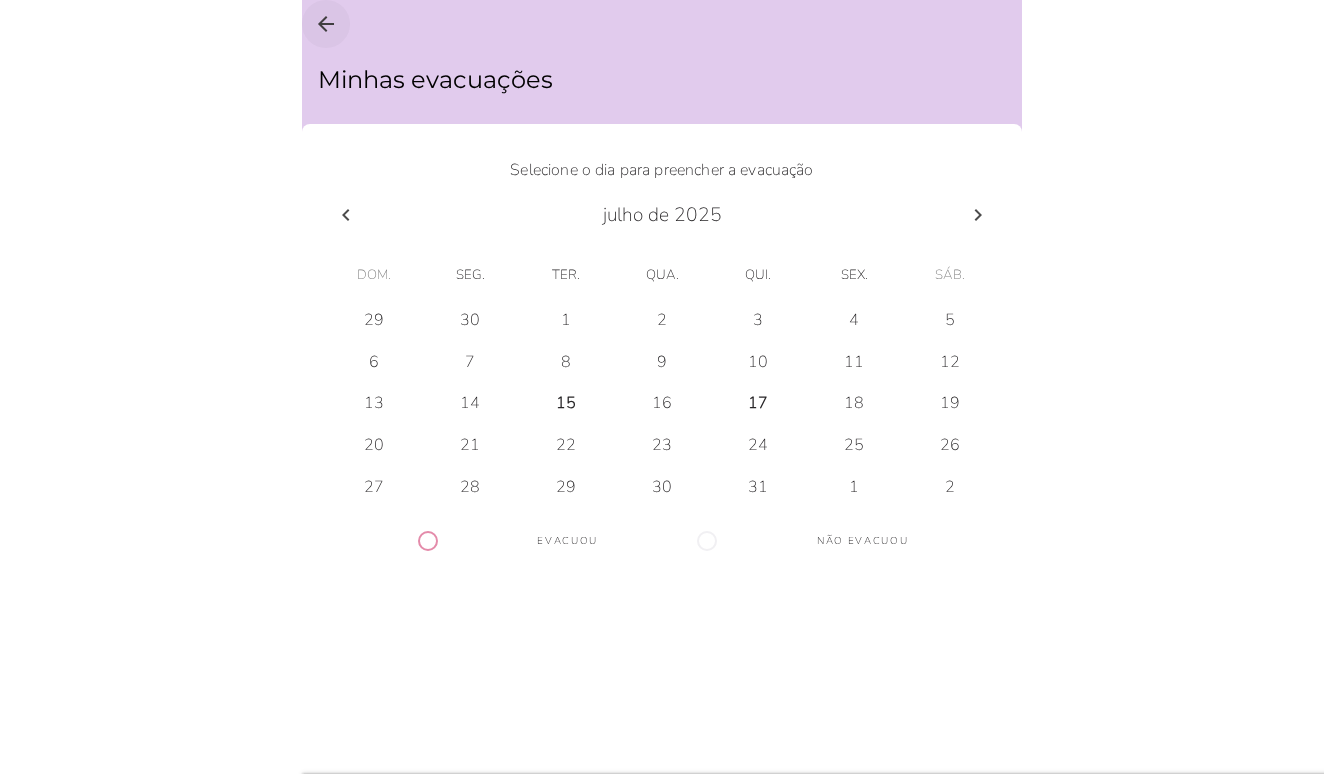 click on "arrow_back" 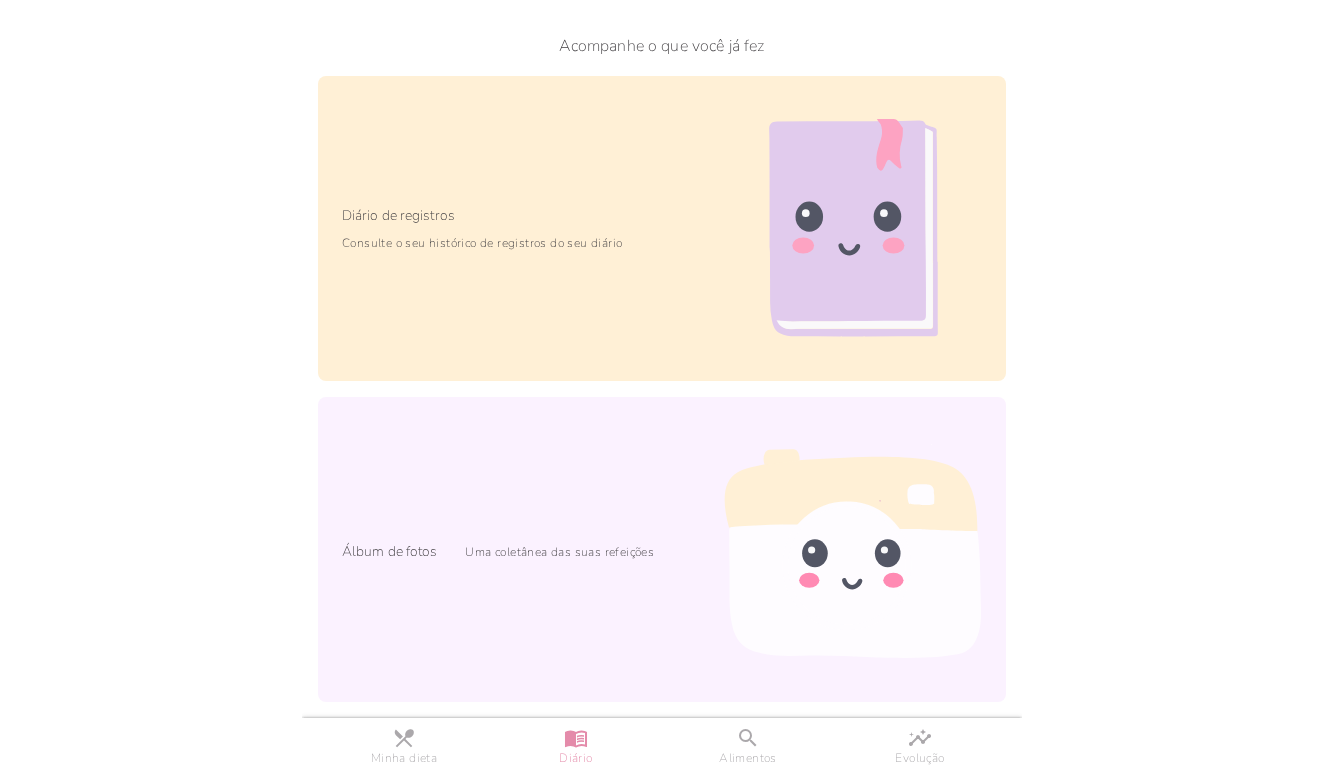 scroll, scrollTop: 608, scrollLeft: 0, axis: vertical 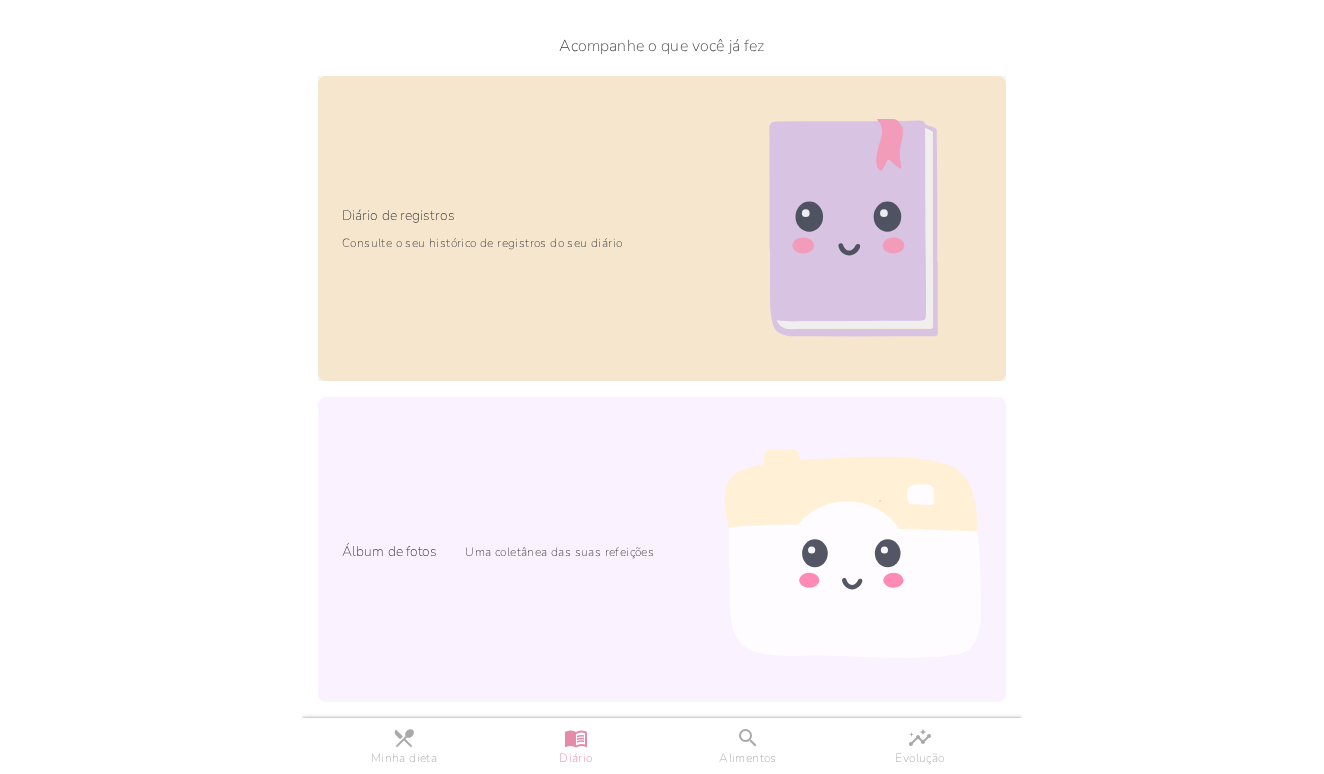 click on "Diário de registros
Consulte o seu histórico de registros do seu diário" at bounding box center [509, 228] 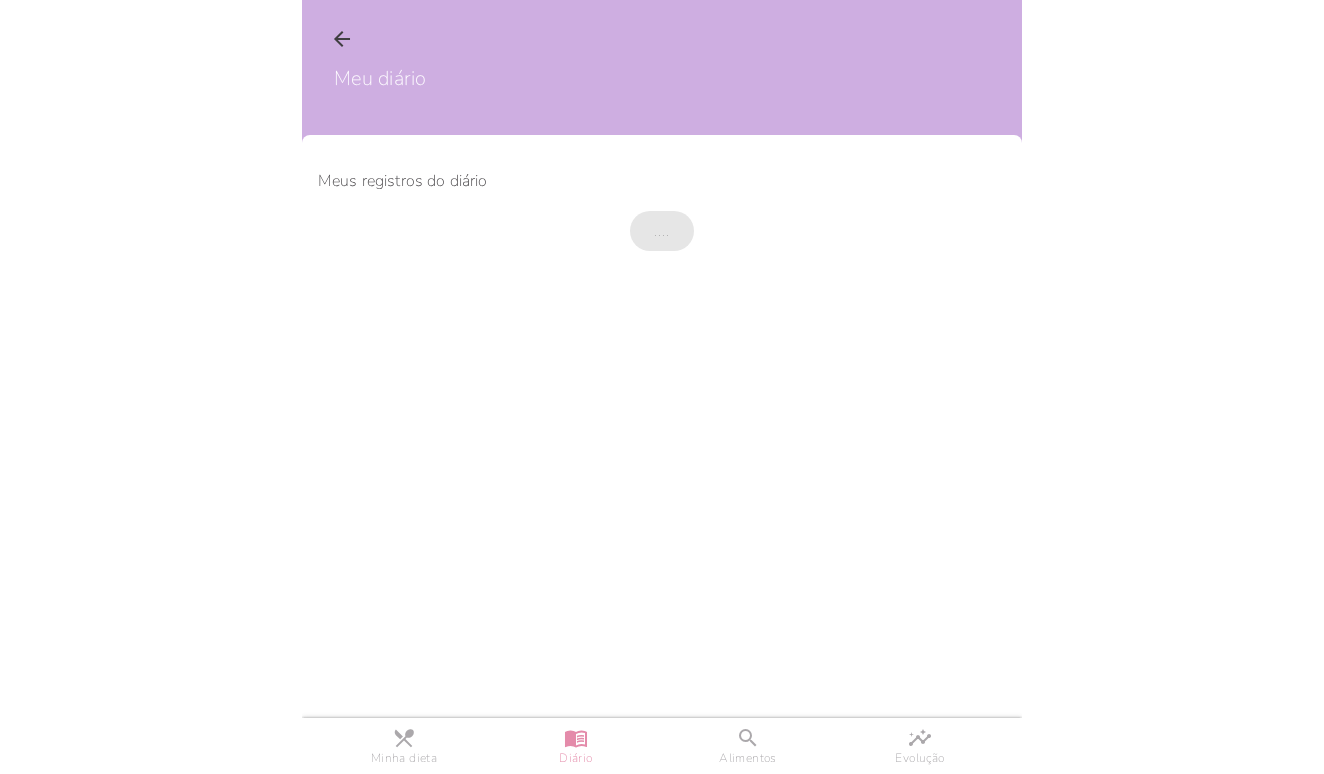 scroll, scrollTop: 1, scrollLeft: 0, axis: vertical 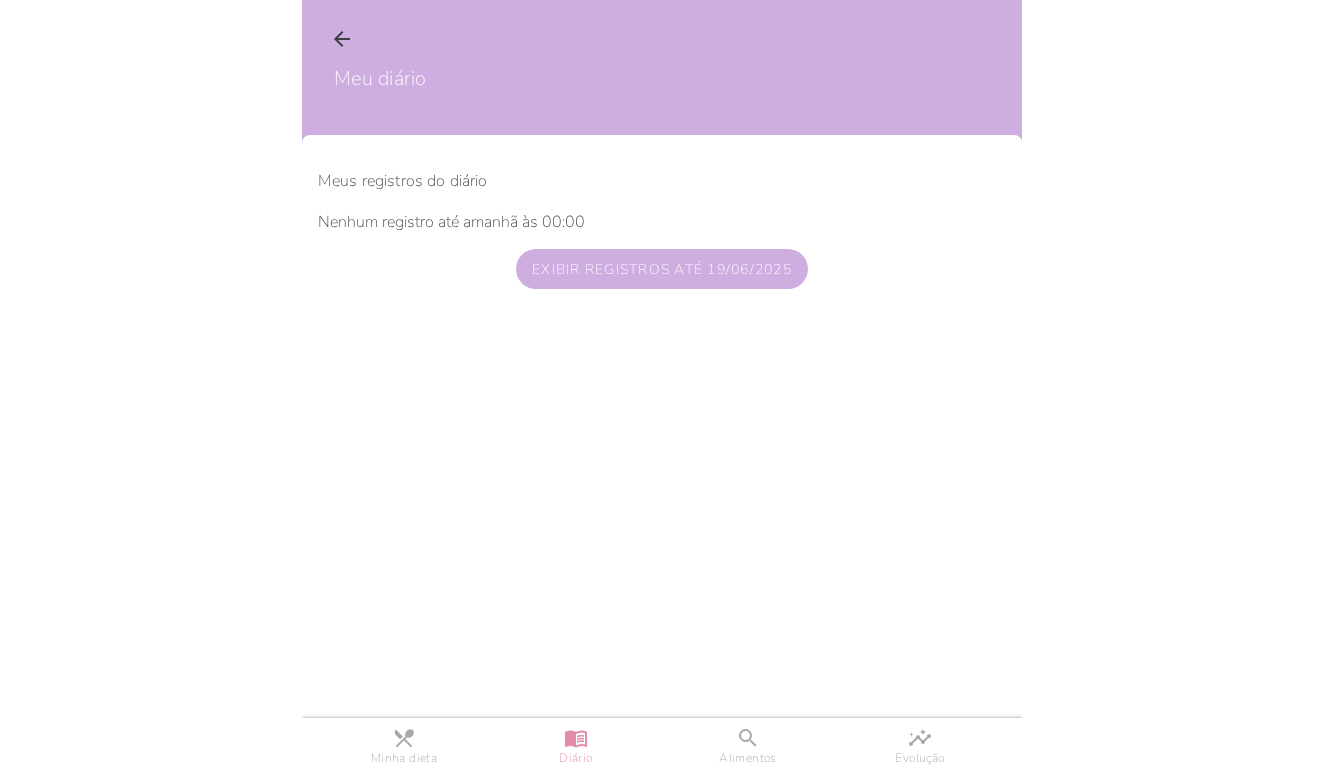 click on "Meu diário" 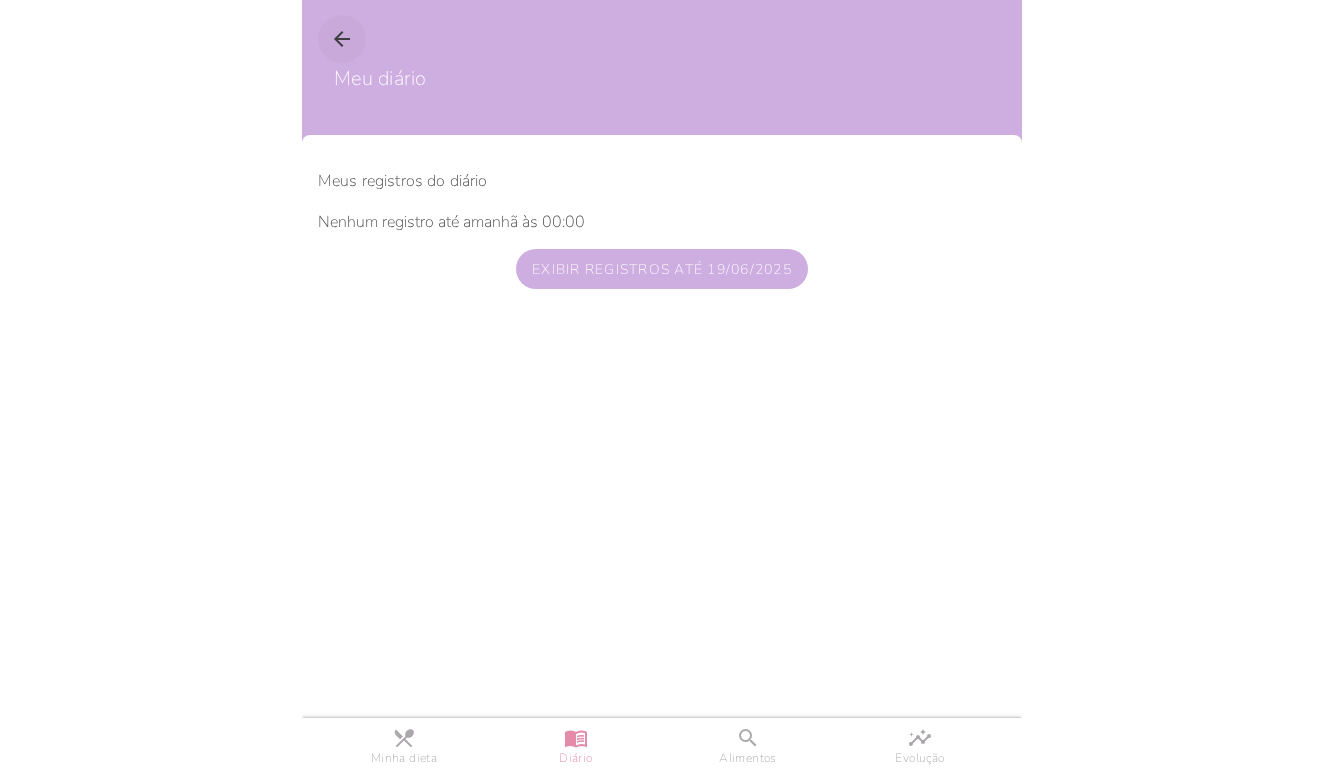 click on "arrow_back" 